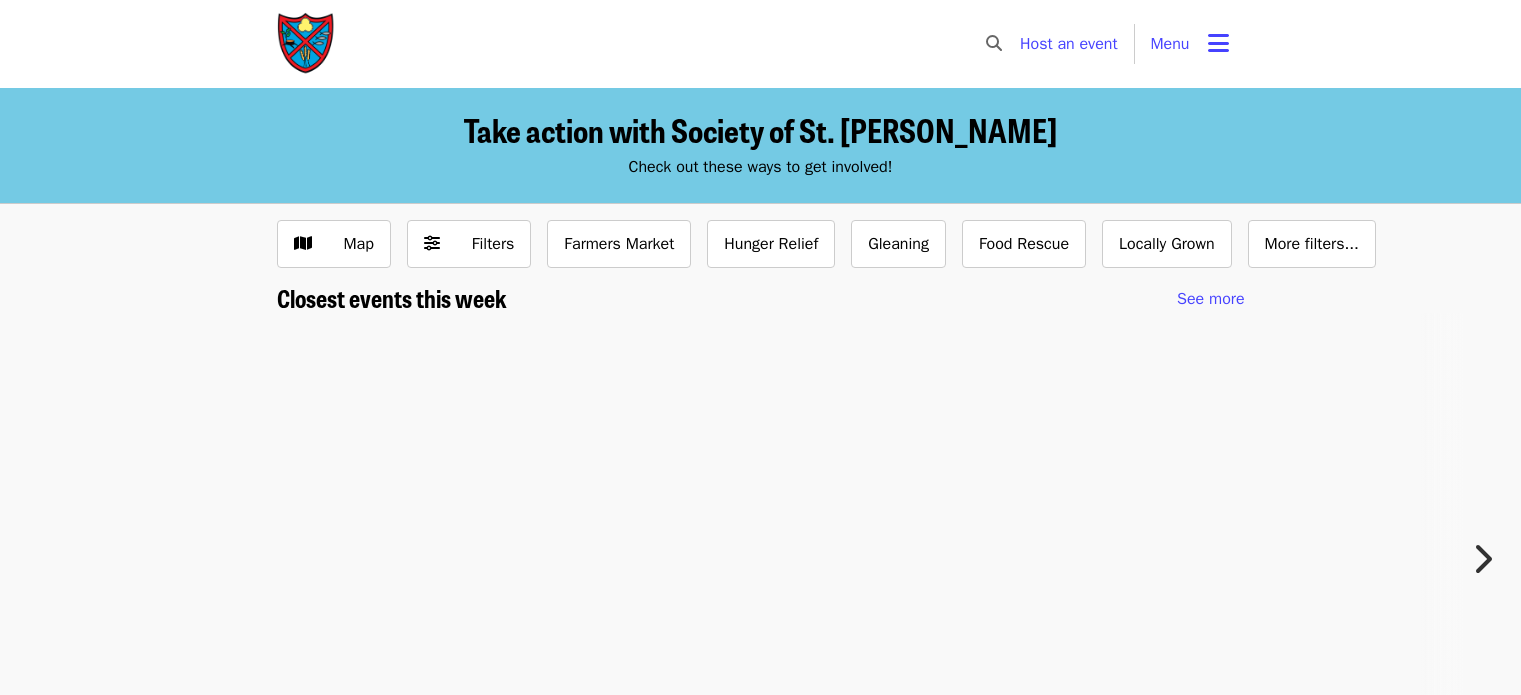 scroll, scrollTop: 0, scrollLeft: 0, axis: both 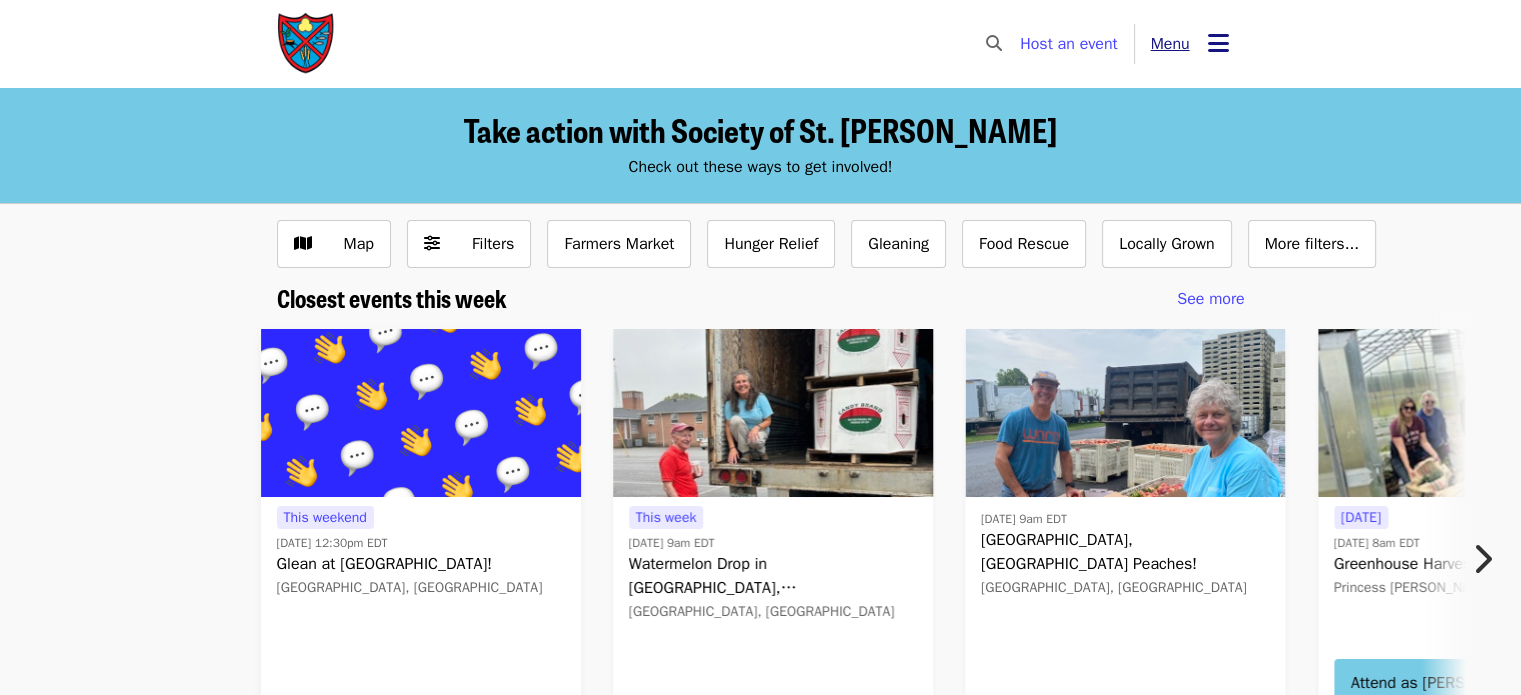 click on "Menu" at bounding box center [1170, 44] 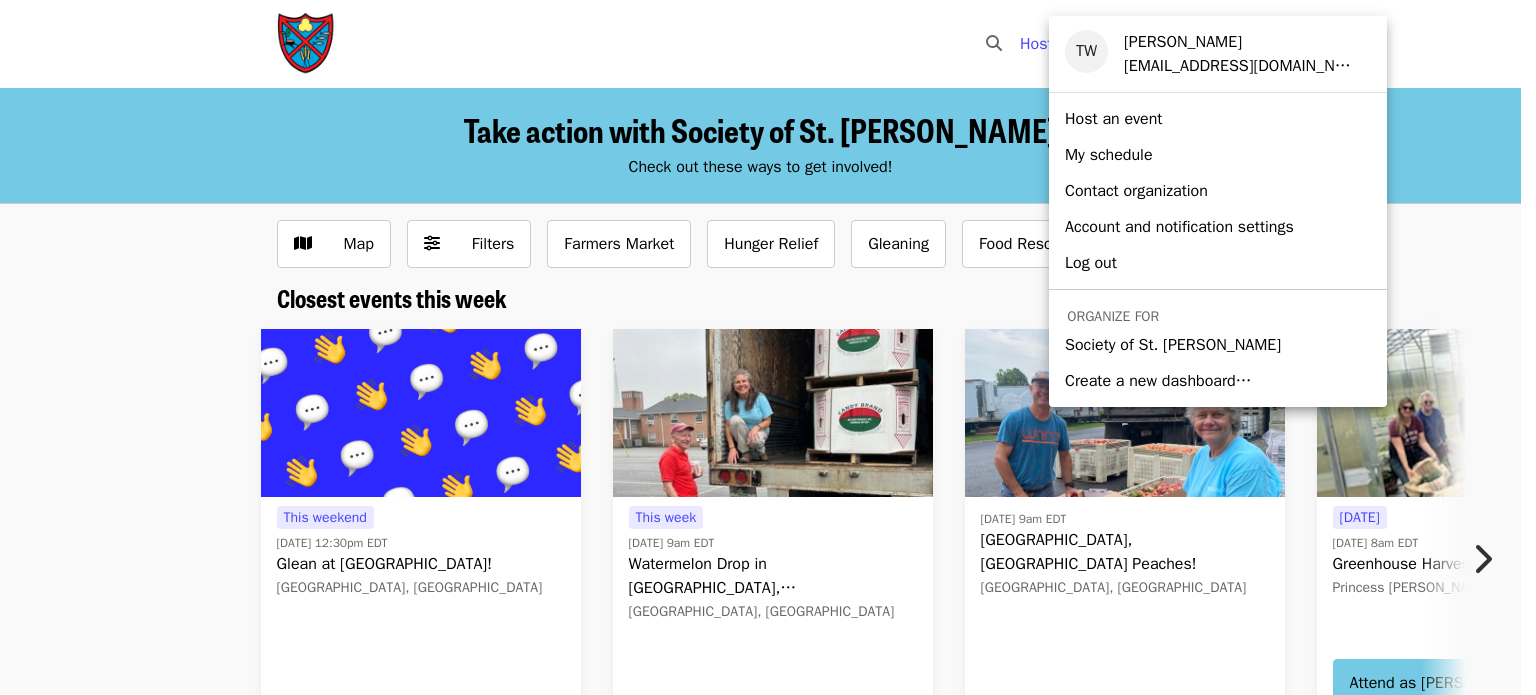 click at bounding box center (768, 347) 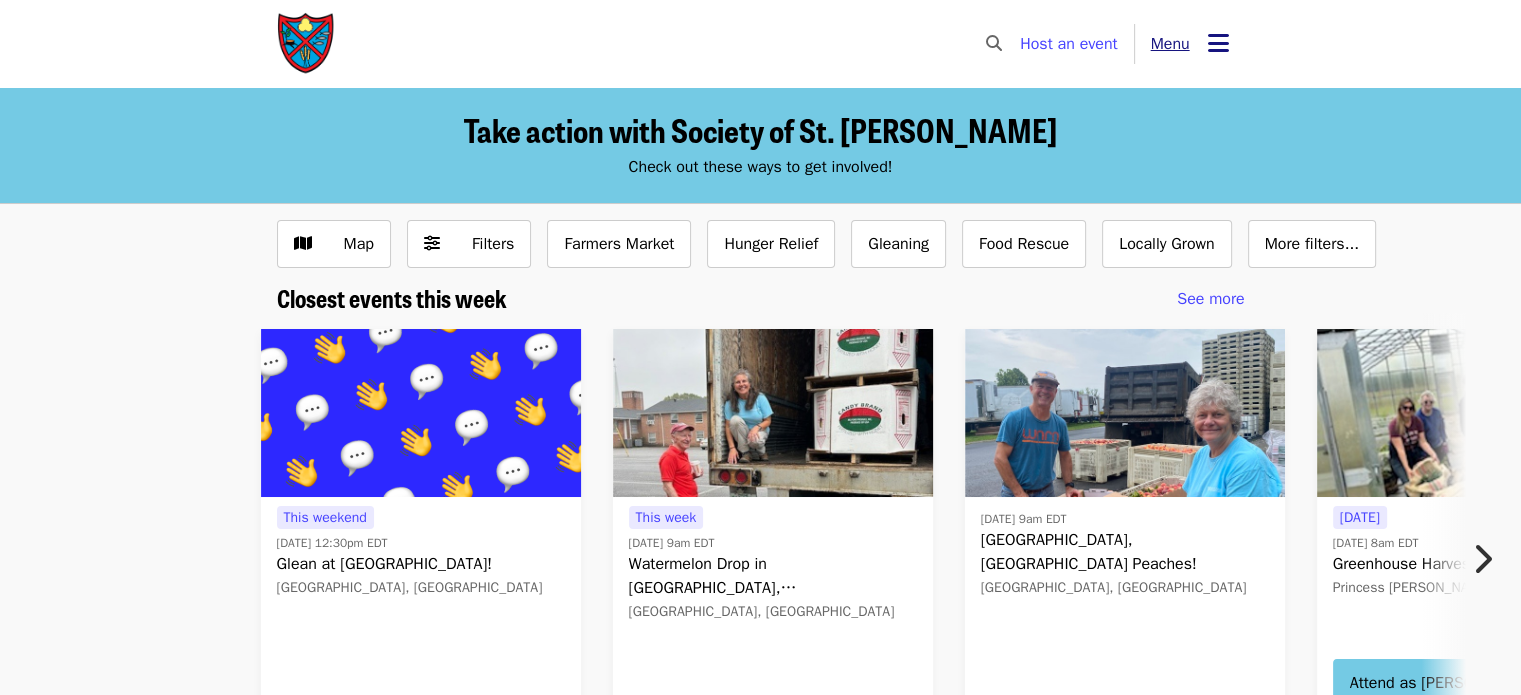 click at bounding box center [1218, 43] 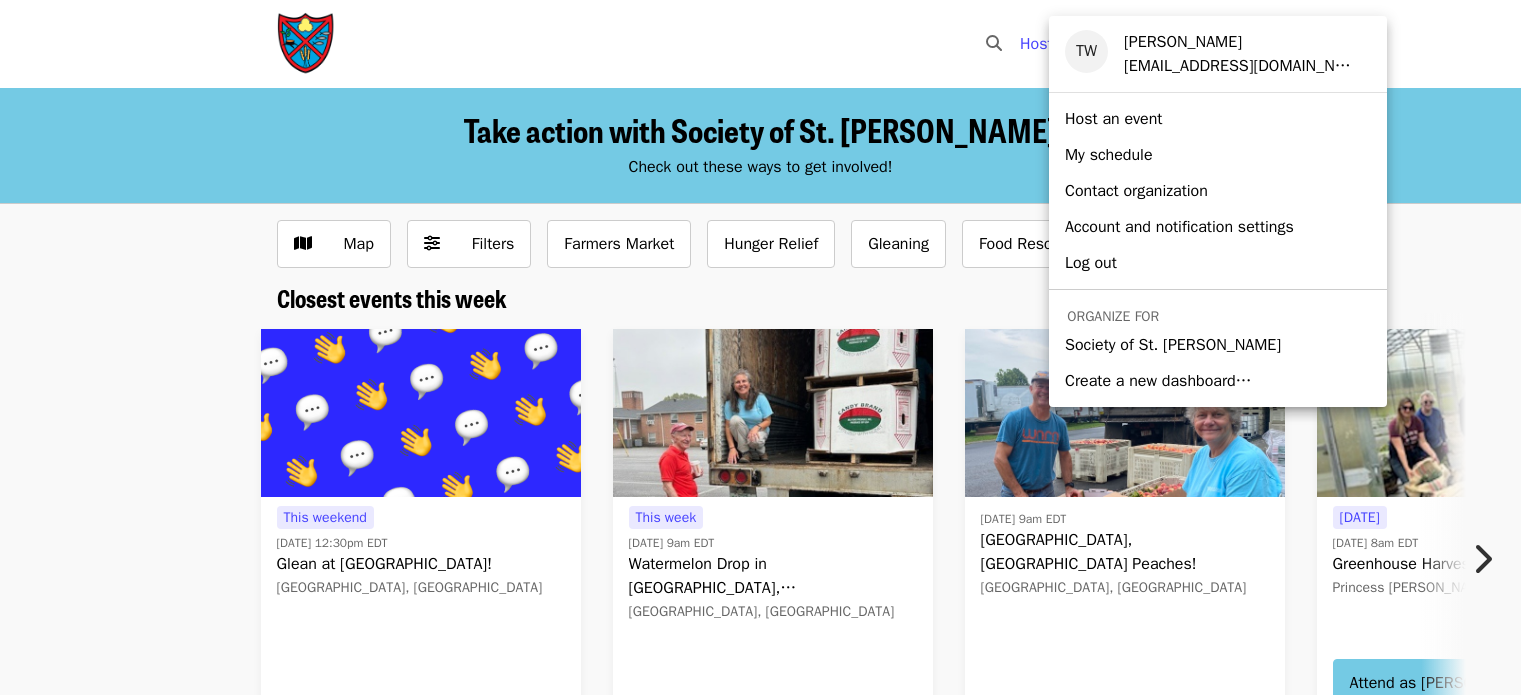 click at bounding box center [768, 347] 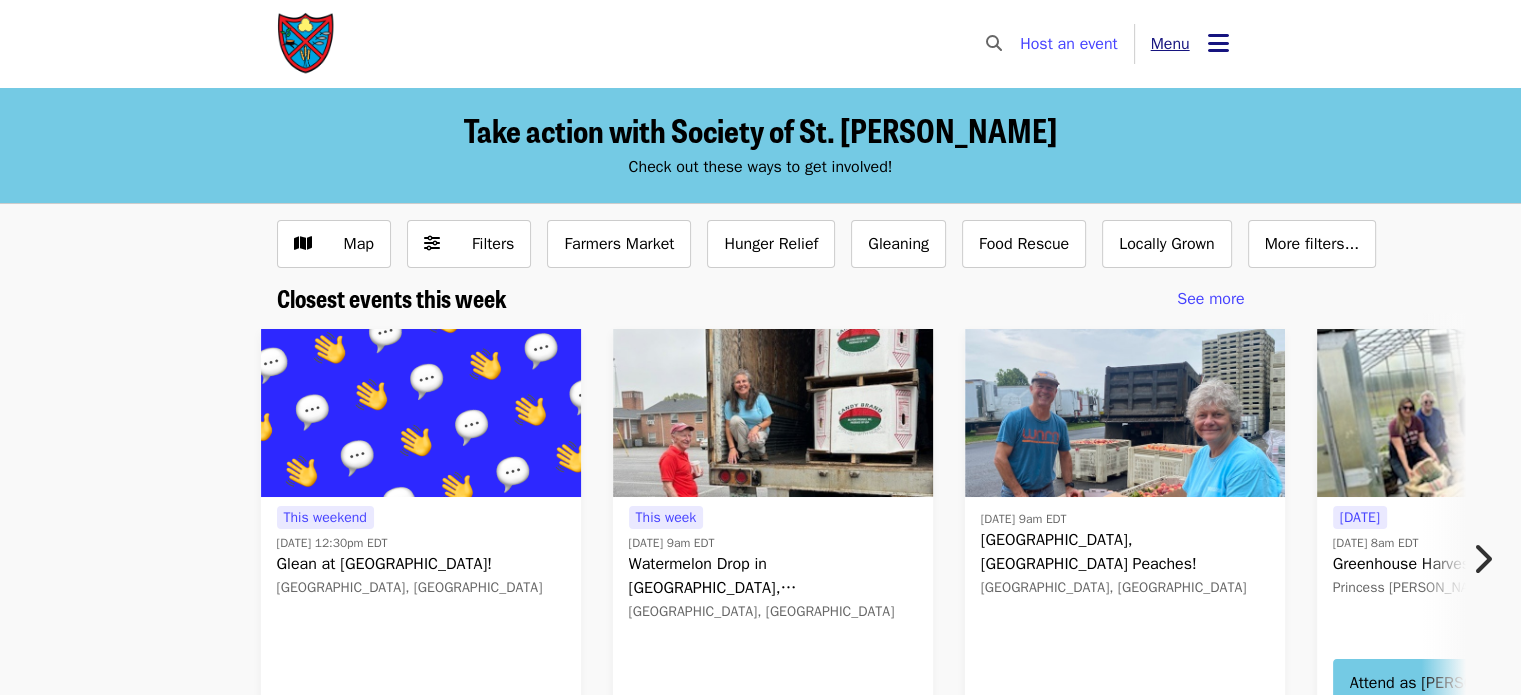 click on "Menu" at bounding box center (1190, 44) 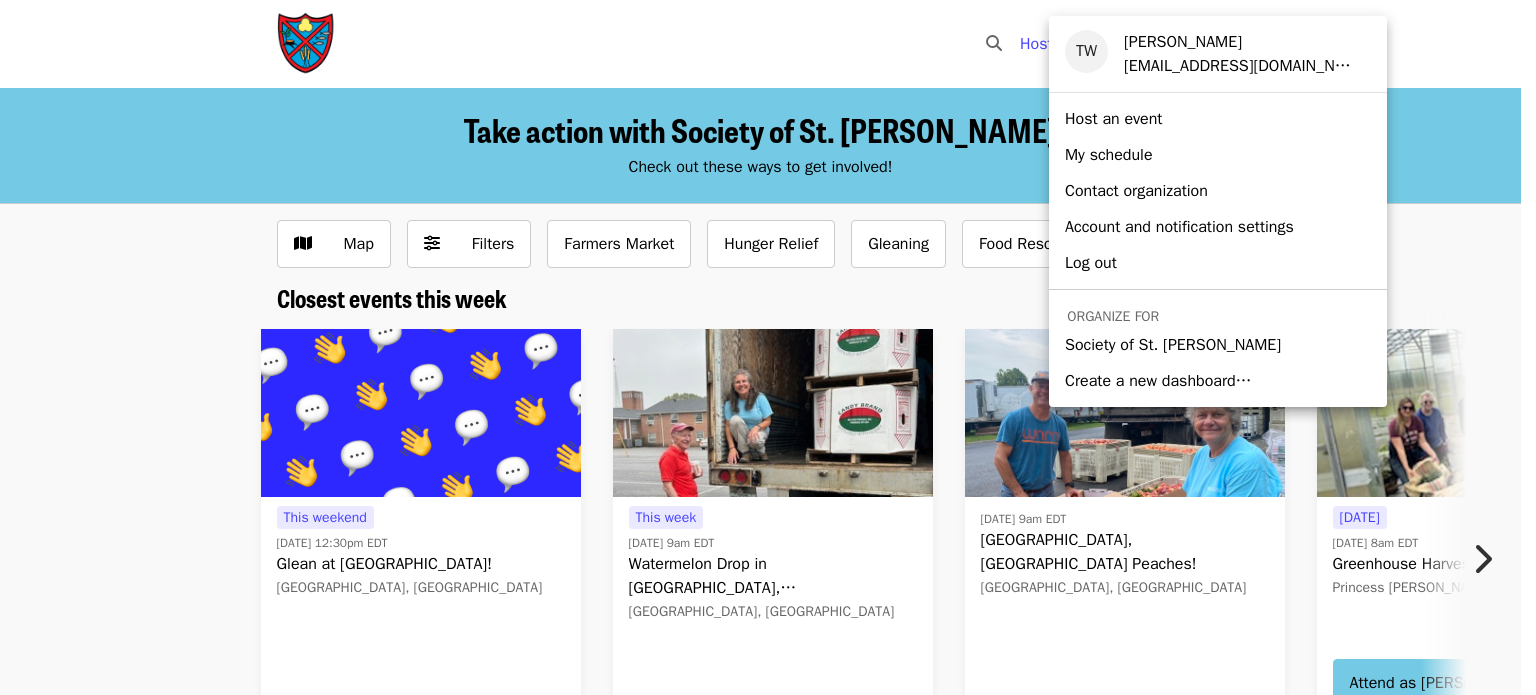 click on "Society of St. [PERSON_NAME]" at bounding box center (1173, 345) 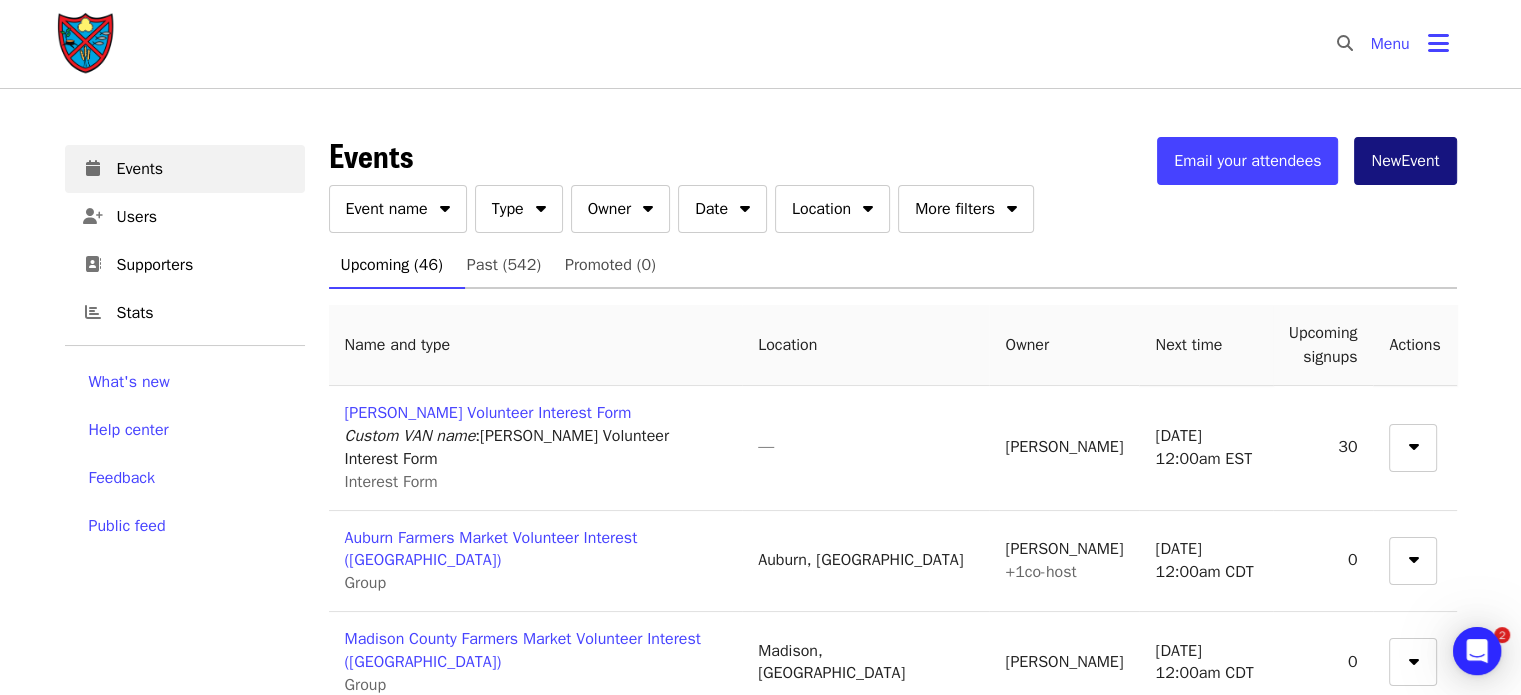 scroll, scrollTop: 0, scrollLeft: 0, axis: both 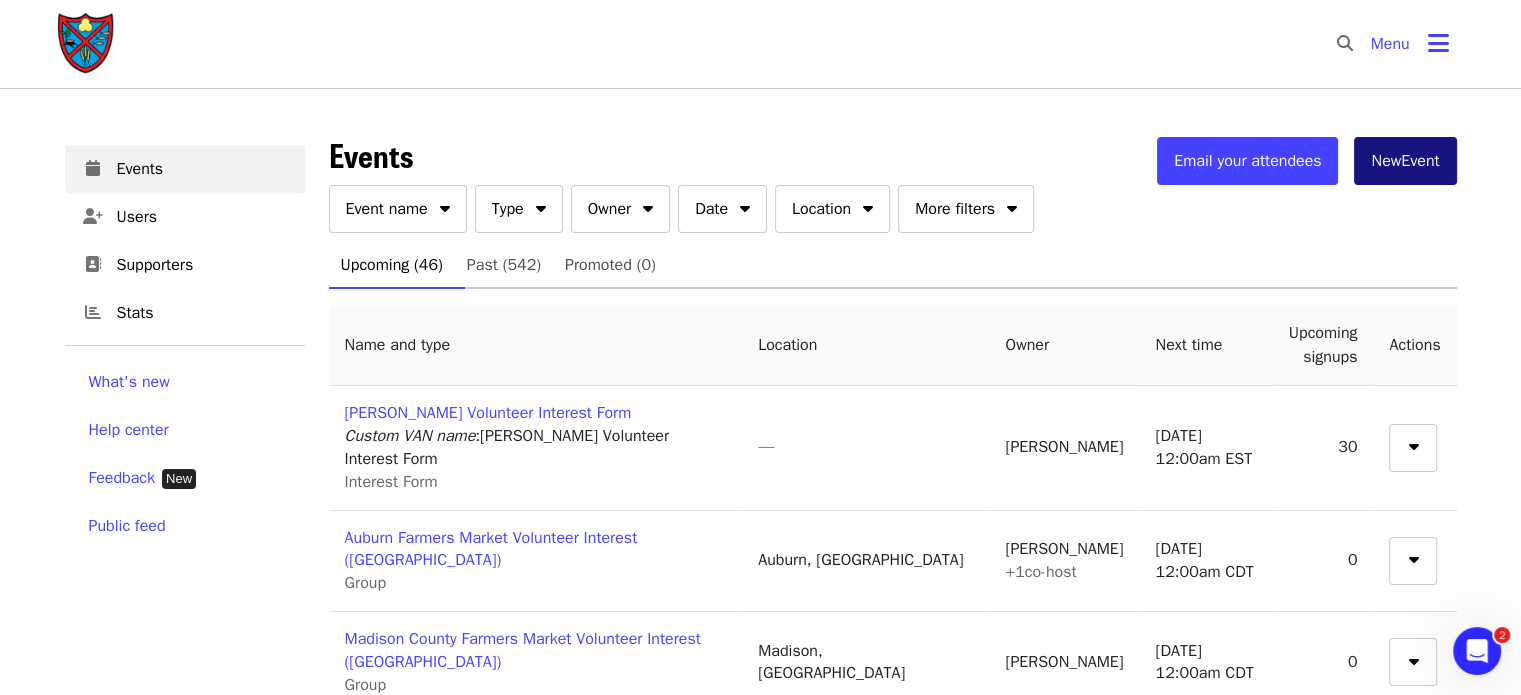 click on "New  Event" at bounding box center [1405, 161] 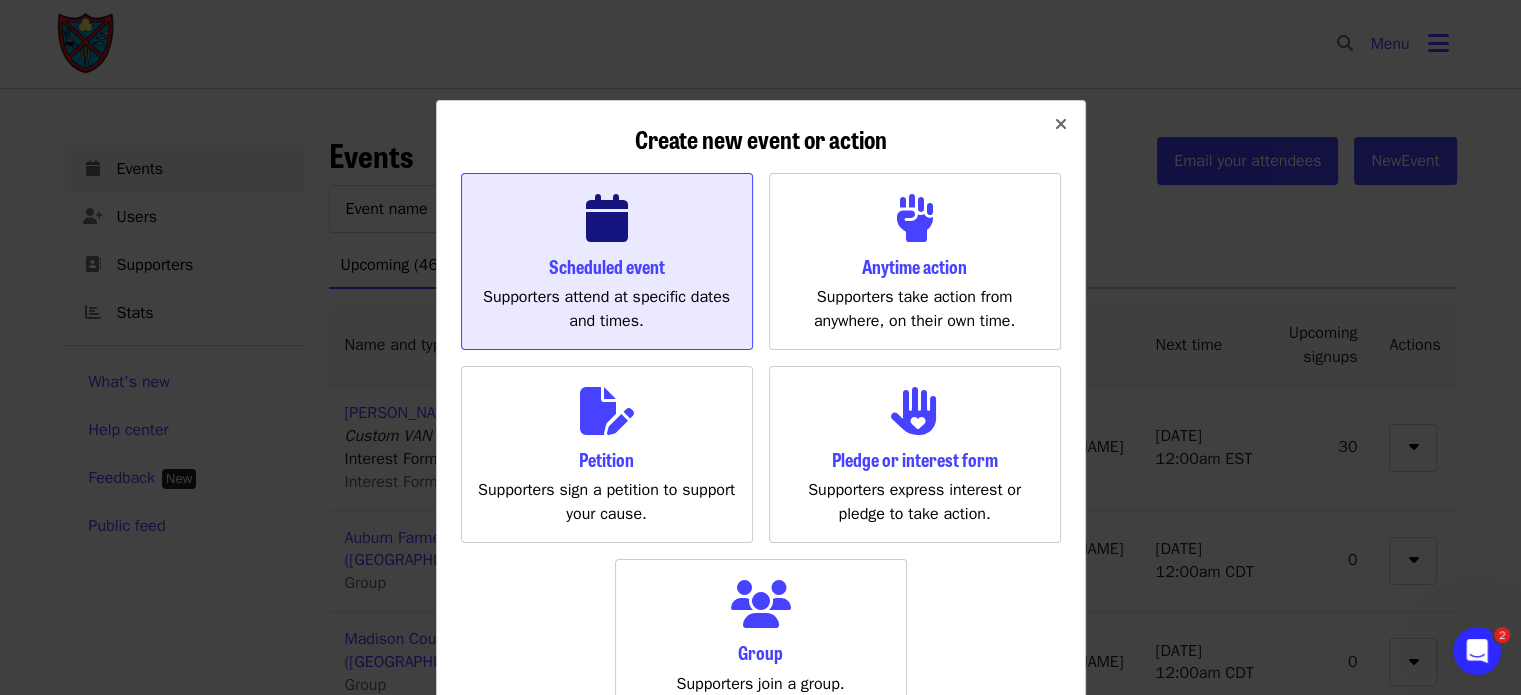 click at bounding box center (607, 219) 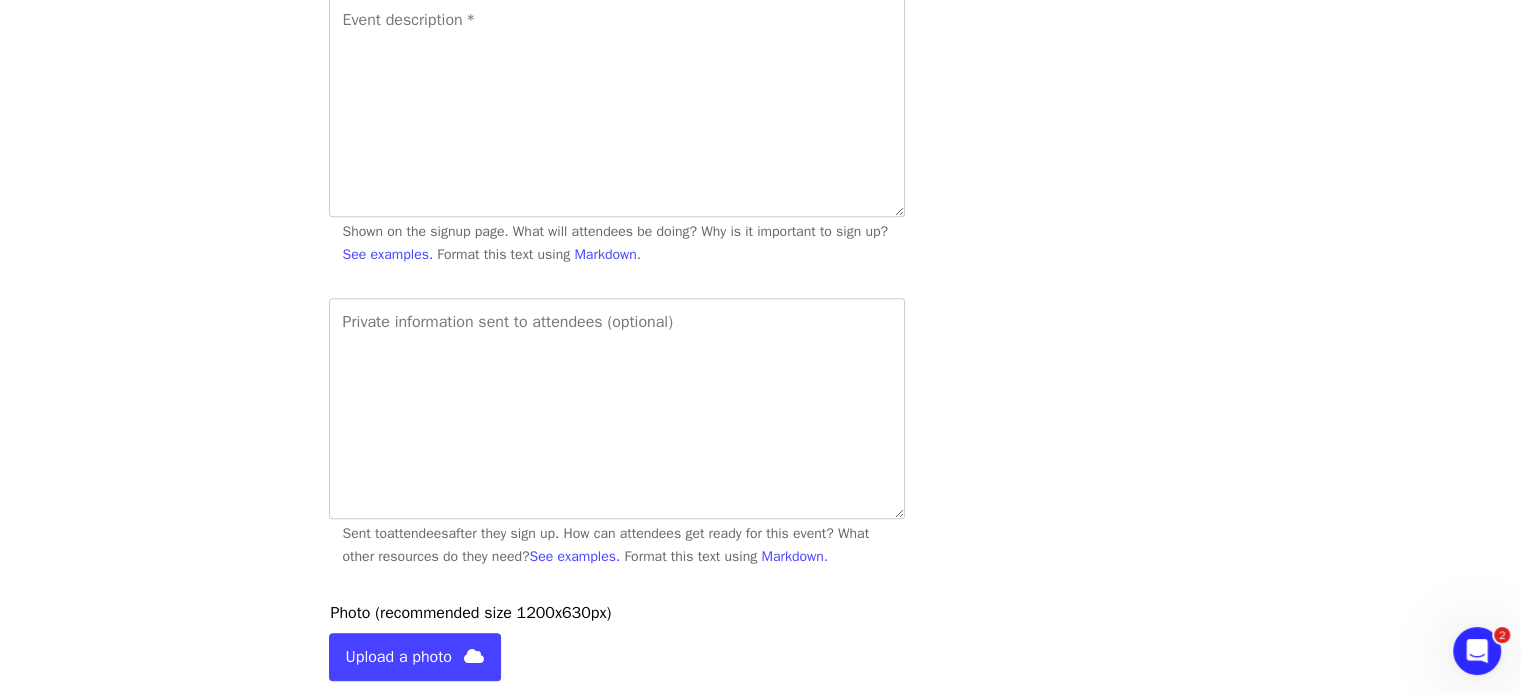 scroll, scrollTop: 740, scrollLeft: 0, axis: vertical 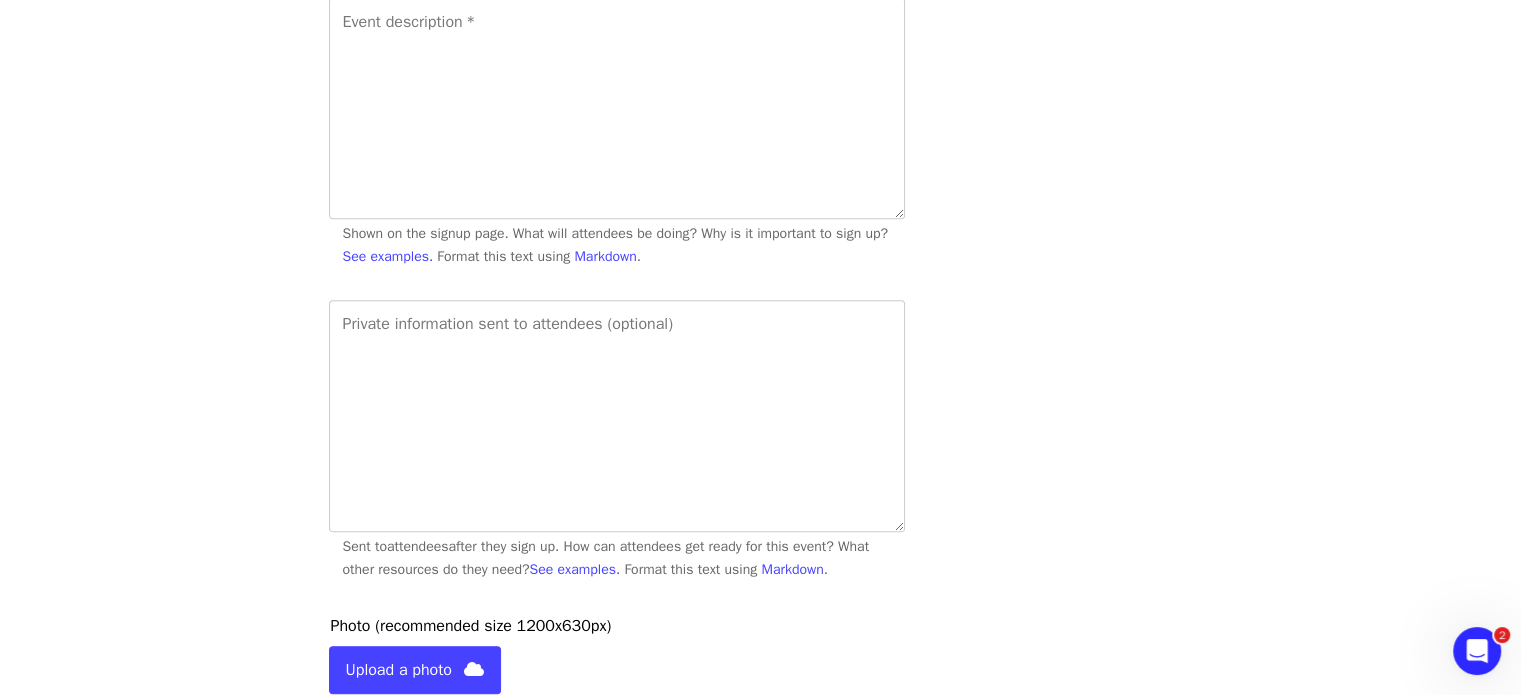 drag, startPoint x: 897, startPoint y: 532, endPoint x: 907, endPoint y: 545, distance: 16.40122 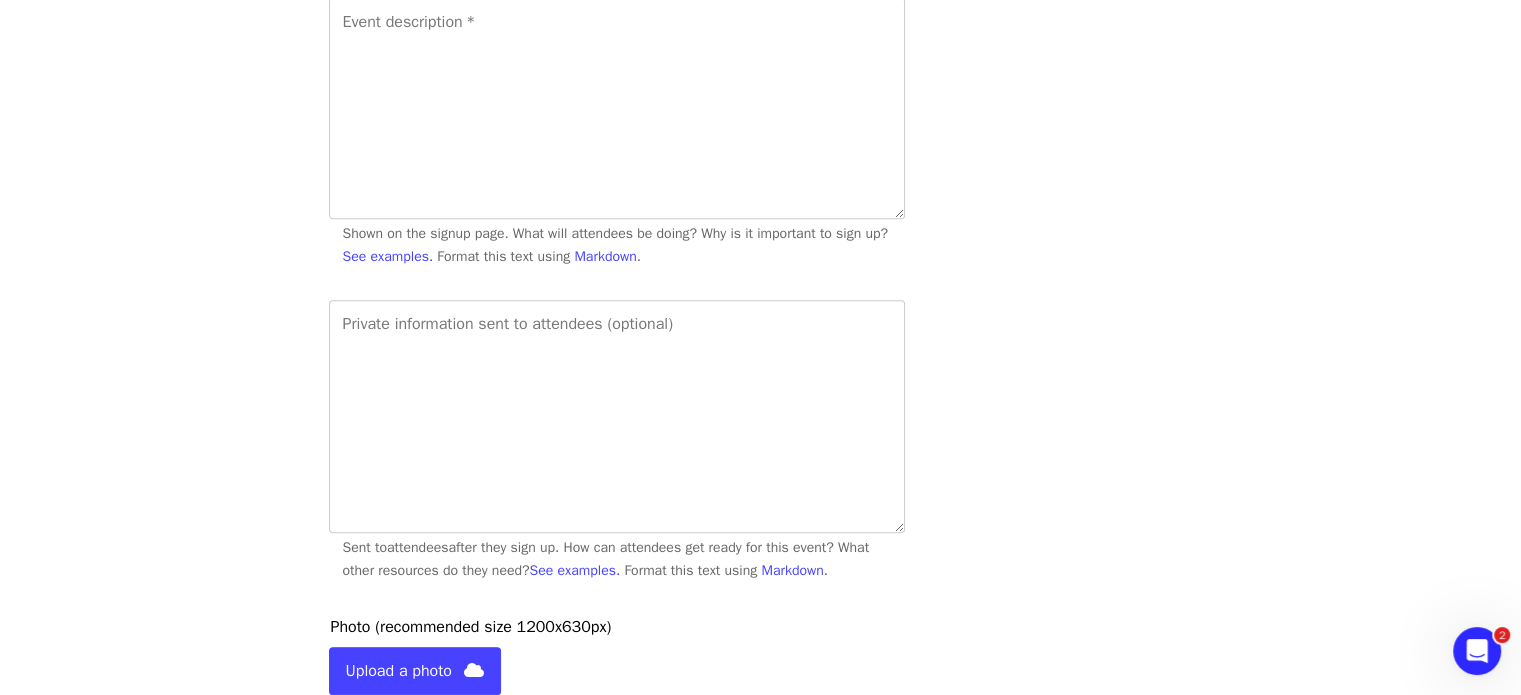 click on "Private information sent to attendees (optional) Private information sent to attendees (optional) Sent to  attendees  after they sign up.   How can attendees get ready for this event? What other resources do they need?  See examples.   Format this text using   Markdown ." at bounding box center (893, 445) 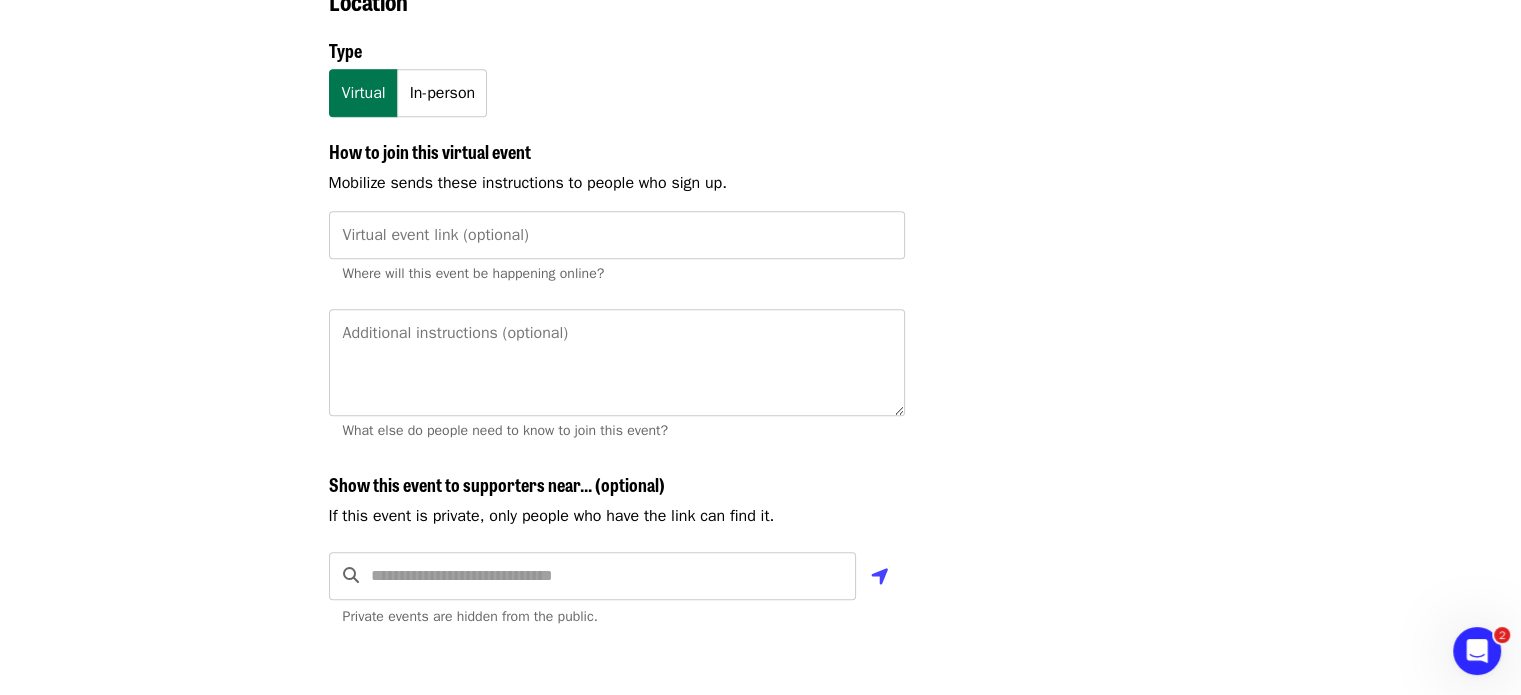 scroll, scrollTop: 1496, scrollLeft: 0, axis: vertical 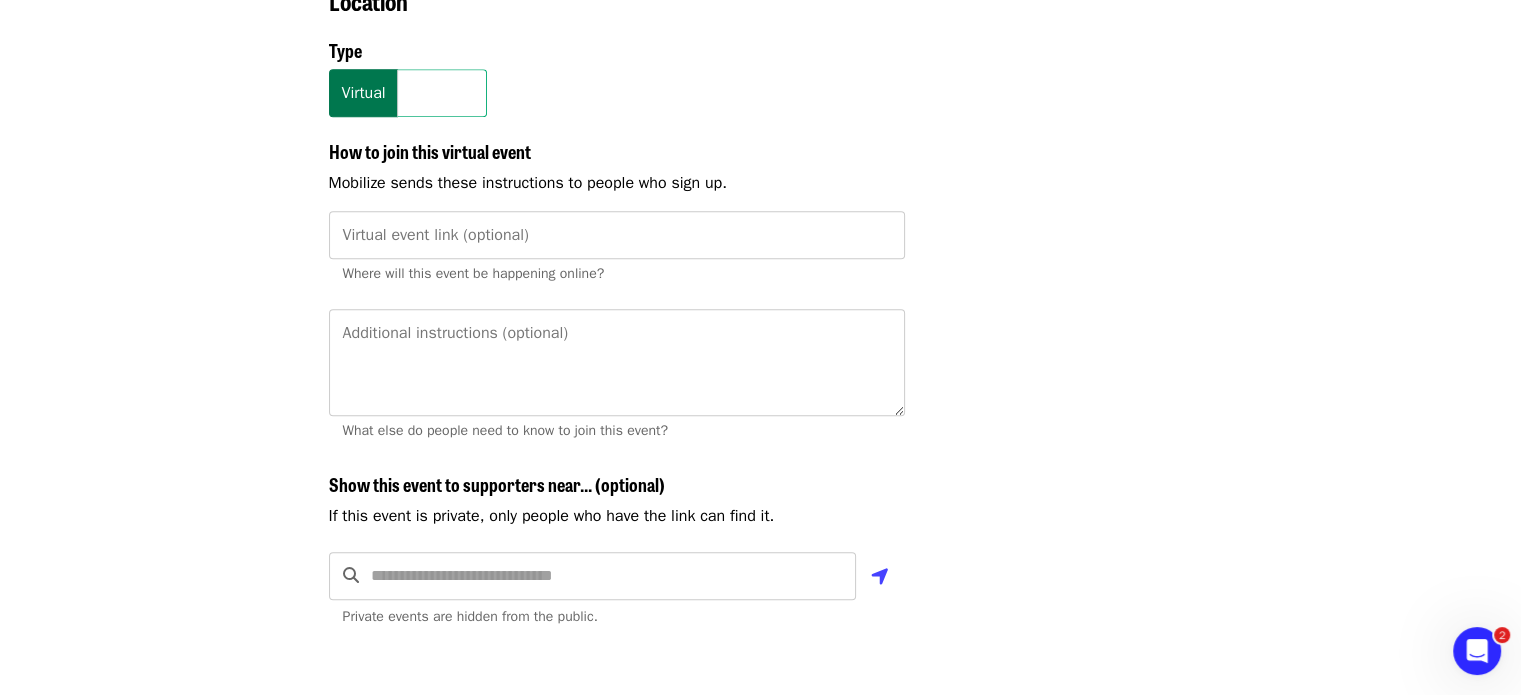 click on "In-person" at bounding box center [442, 93] 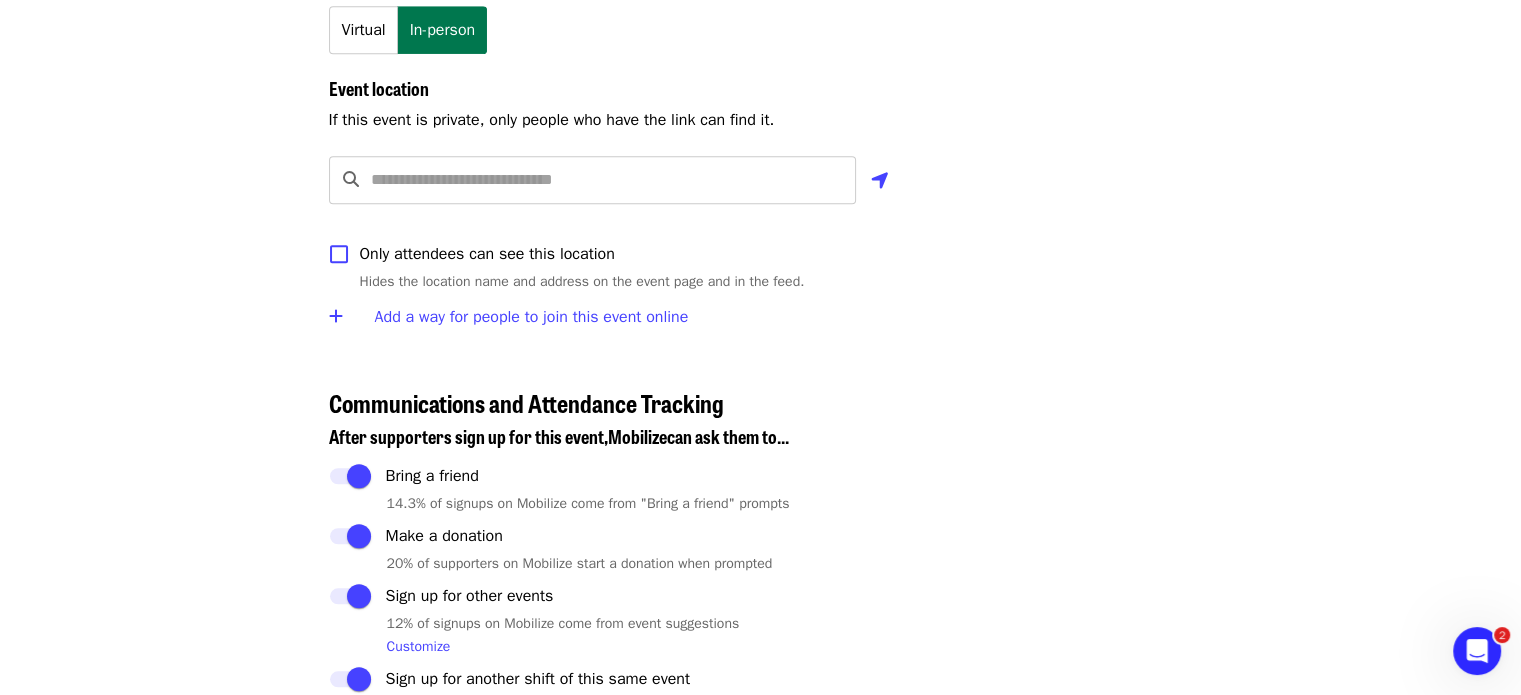 scroll, scrollTop: 1560, scrollLeft: 0, axis: vertical 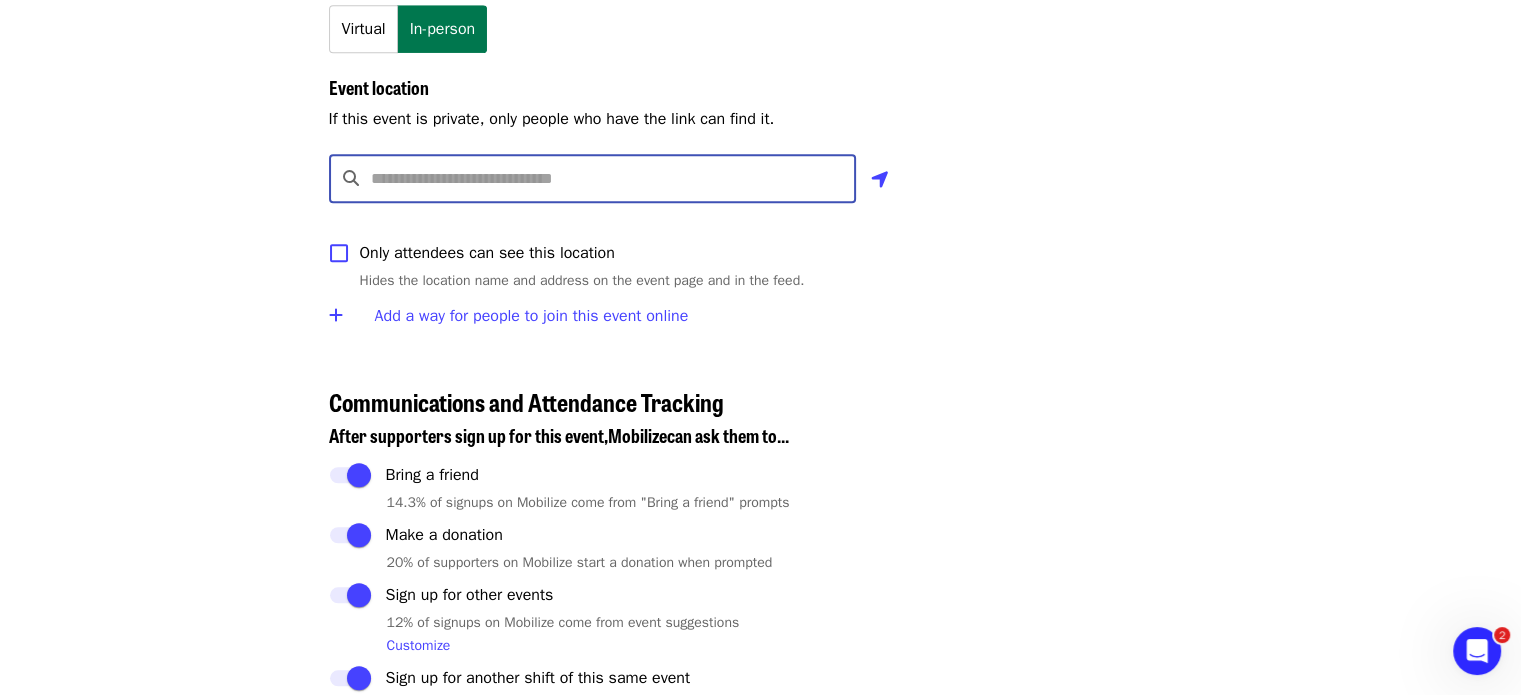 click at bounding box center [614, 179] 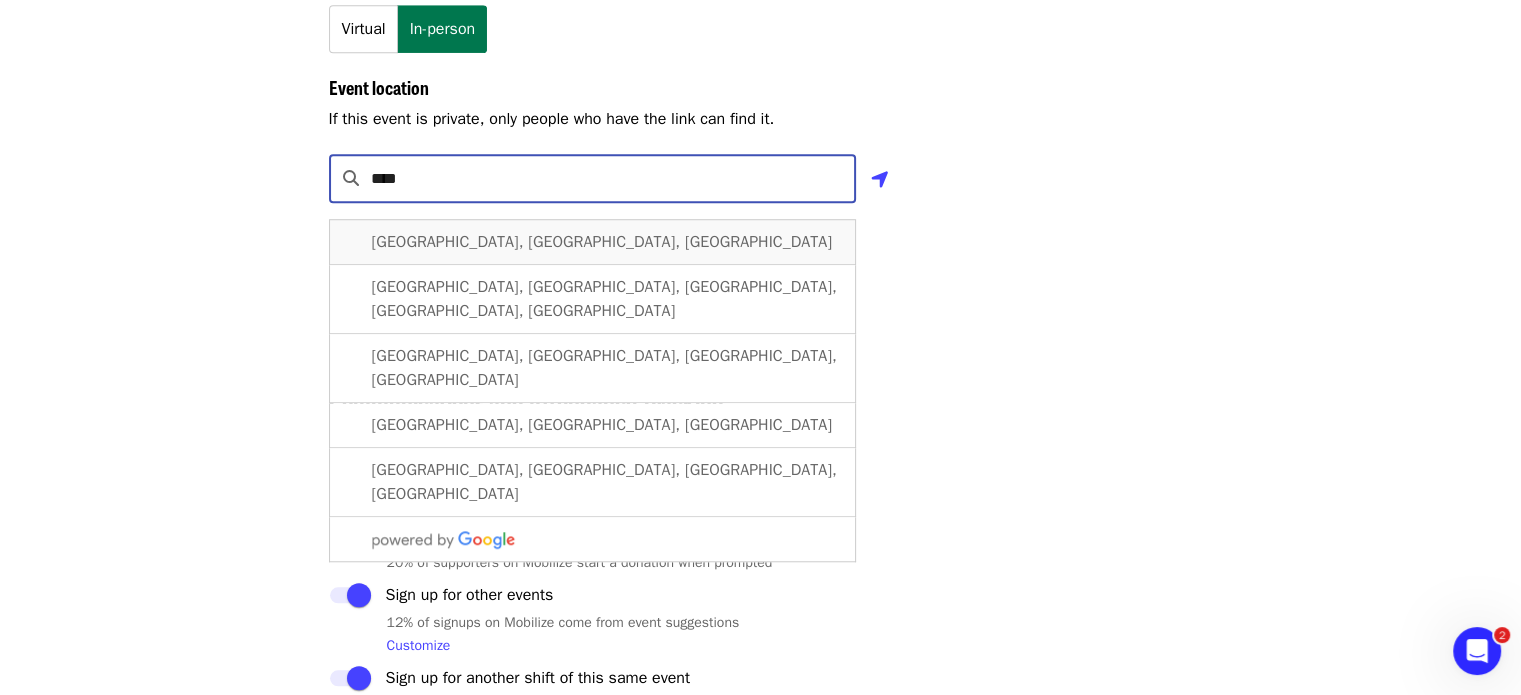click on "[GEOGRAPHIC_DATA], [GEOGRAPHIC_DATA], [GEOGRAPHIC_DATA]" at bounding box center (593, 242) 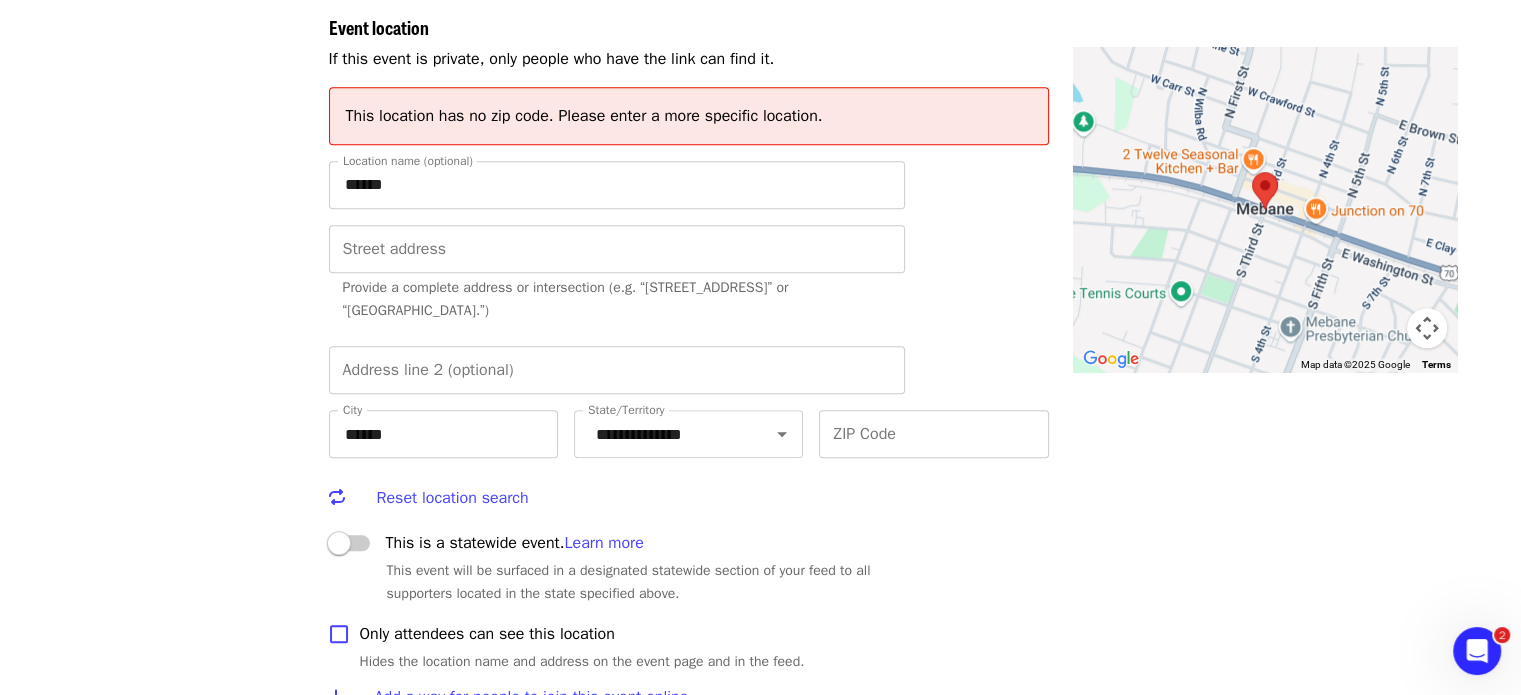 scroll, scrollTop: 1622, scrollLeft: 0, axis: vertical 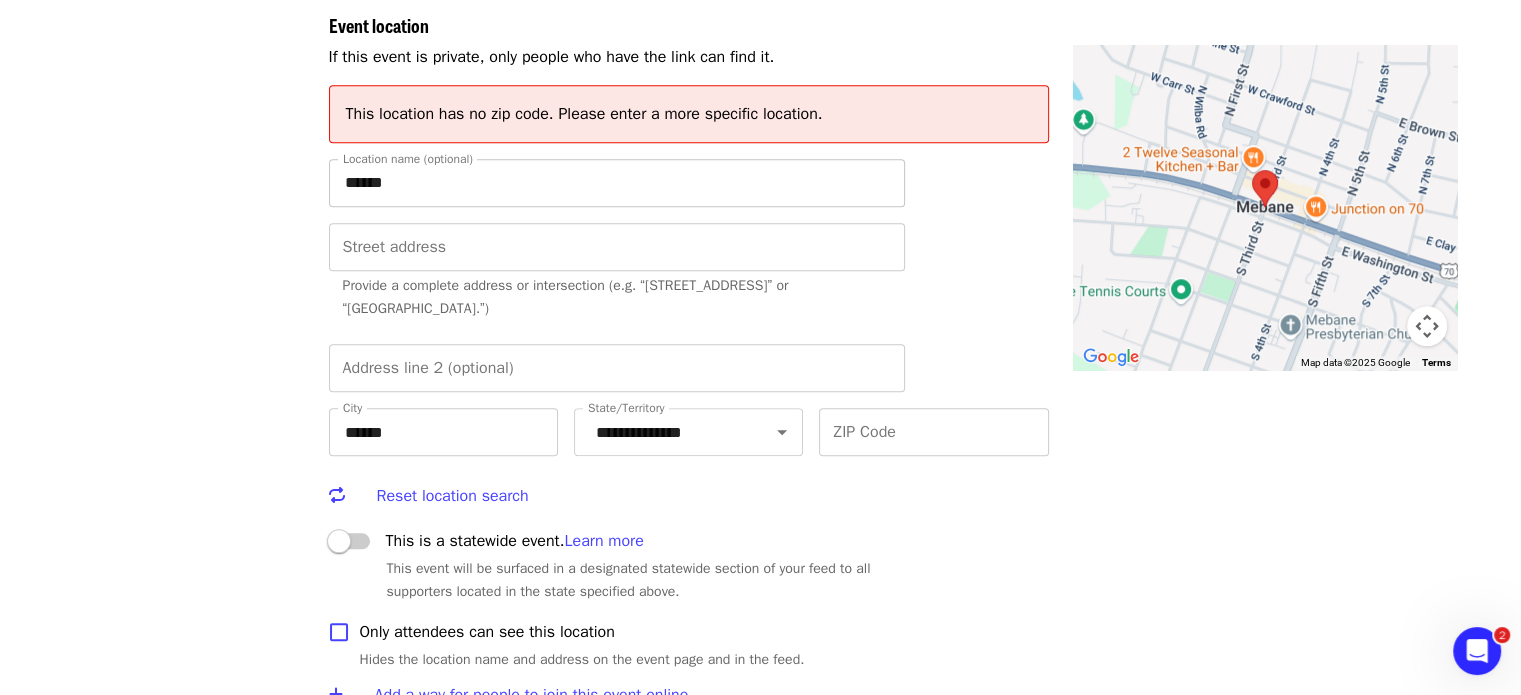 click on "******" at bounding box center (617, 183) 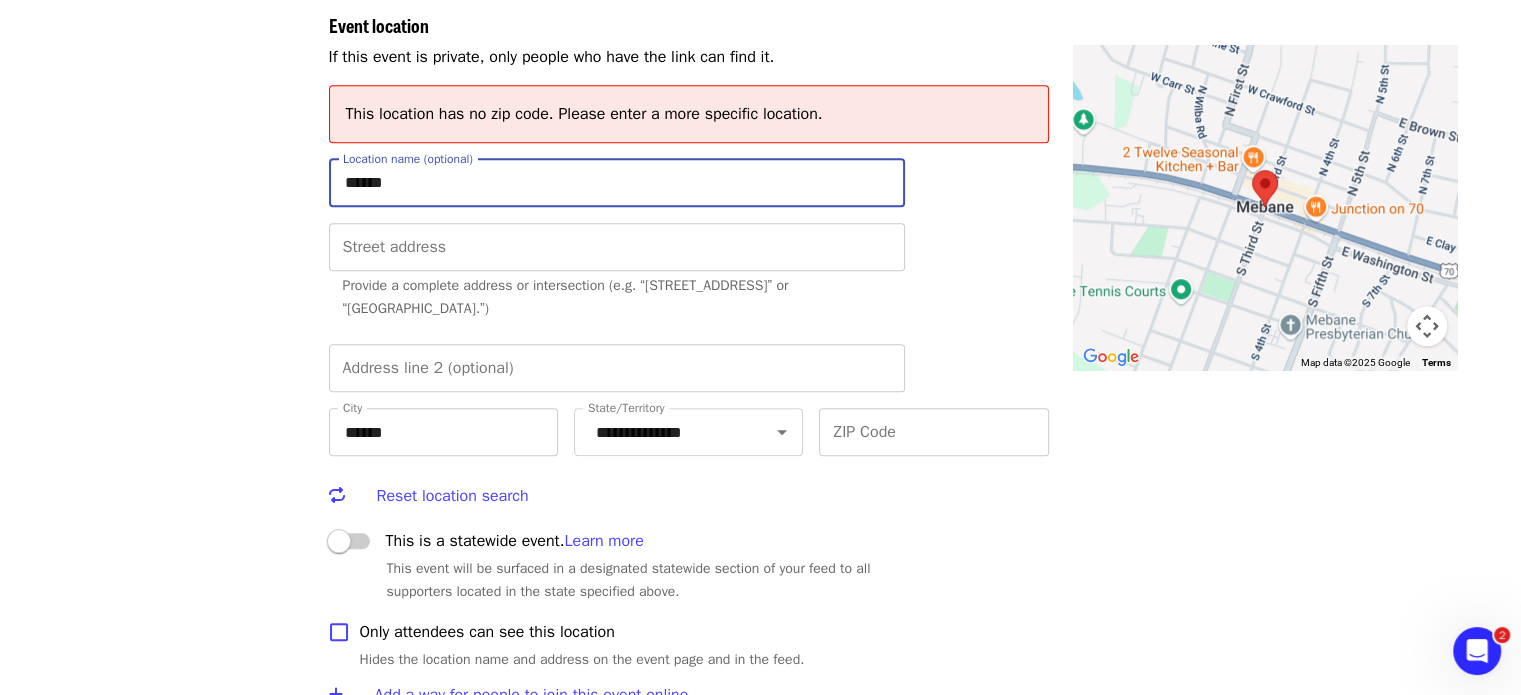 click on "******" at bounding box center (617, 183) 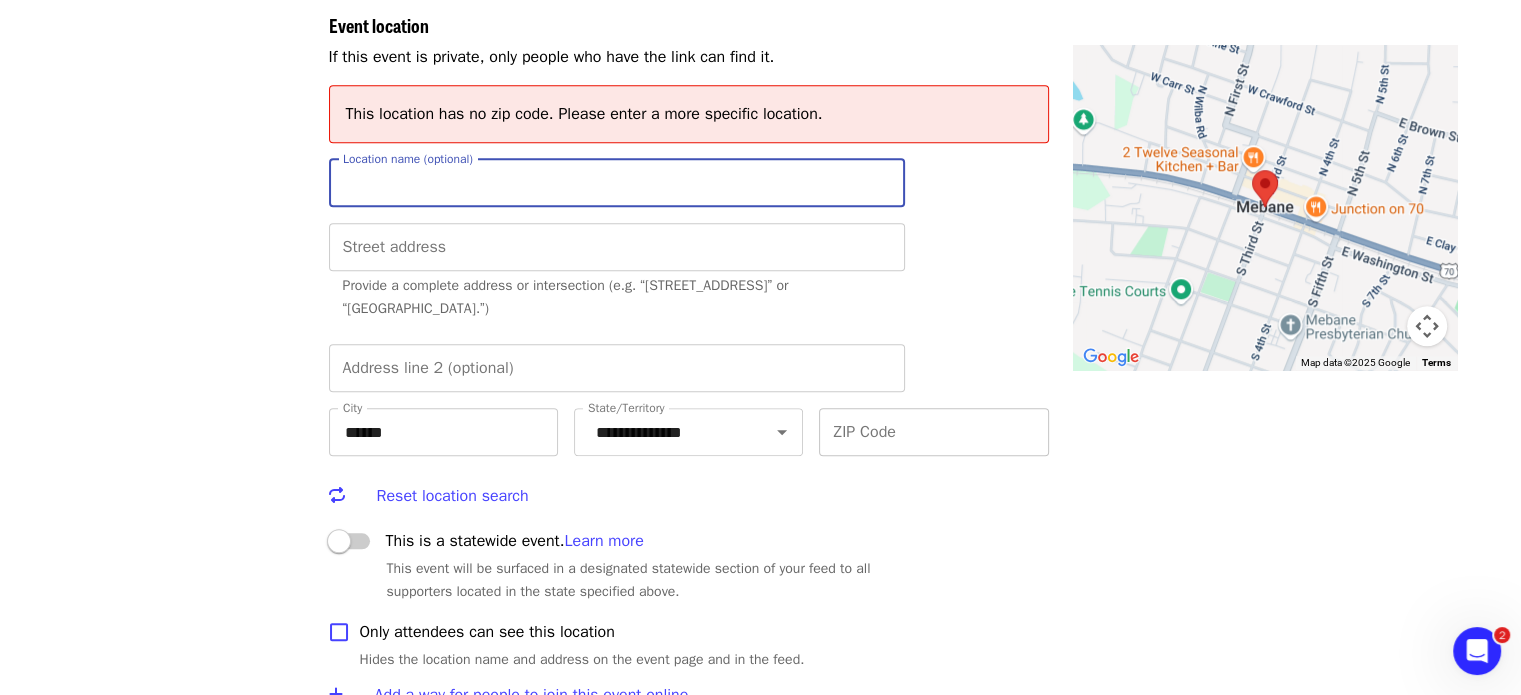 type 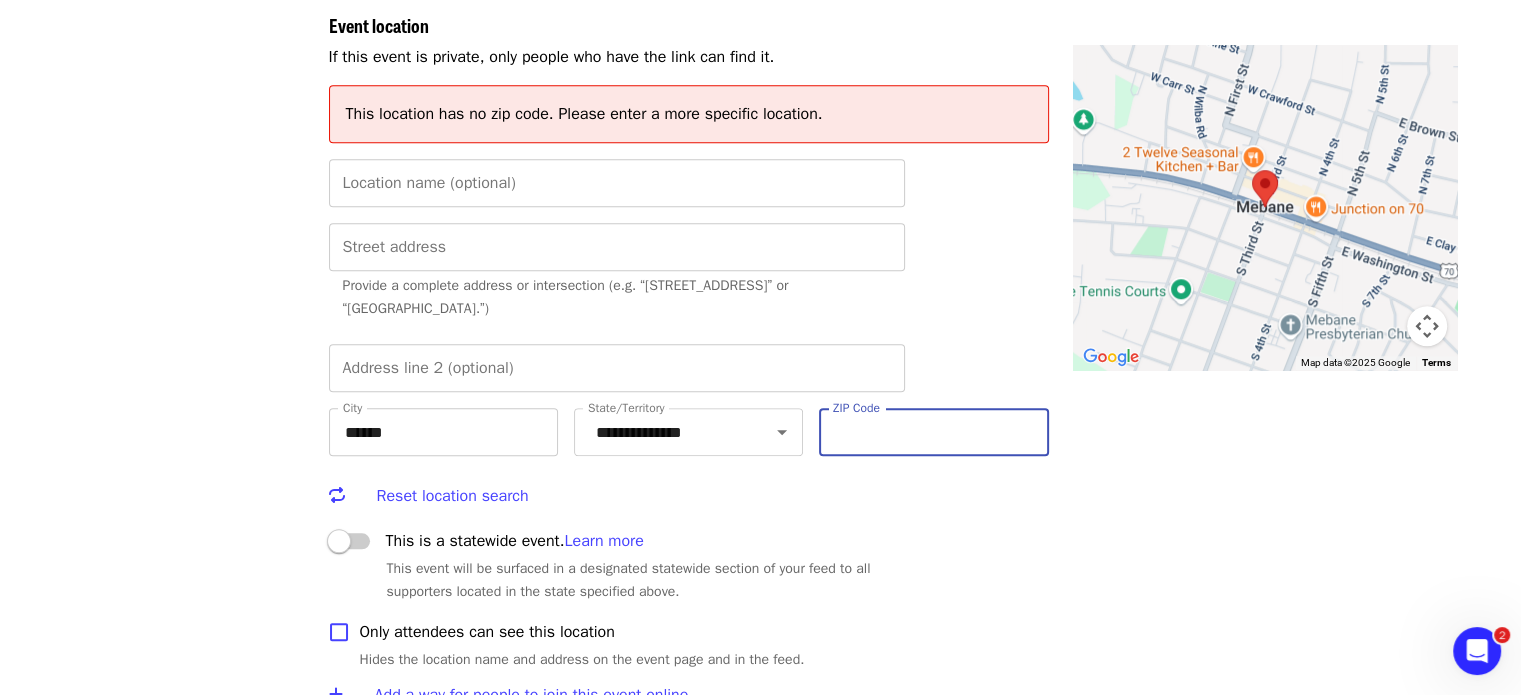 click on "ZIP Code" at bounding box center [933, 432] 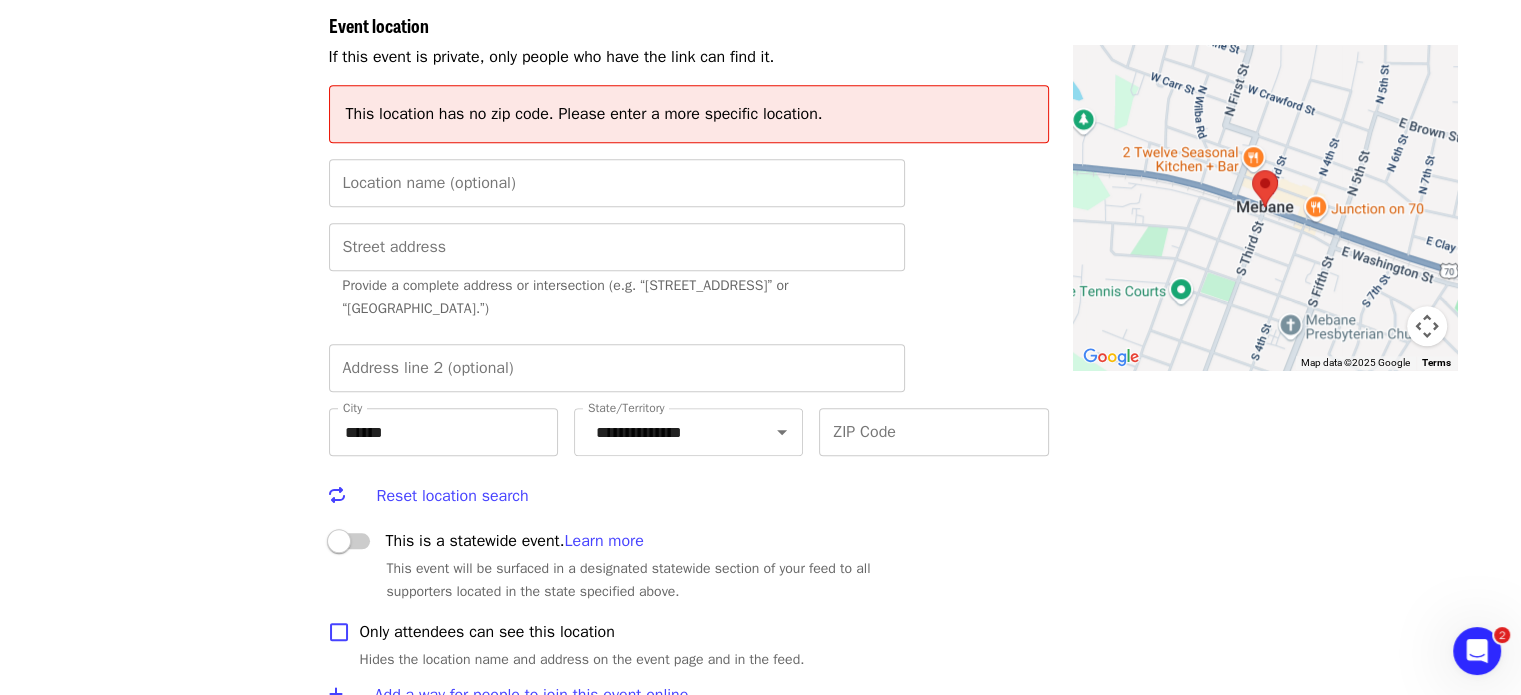 click on "**********" at bounding box center (701, 382) 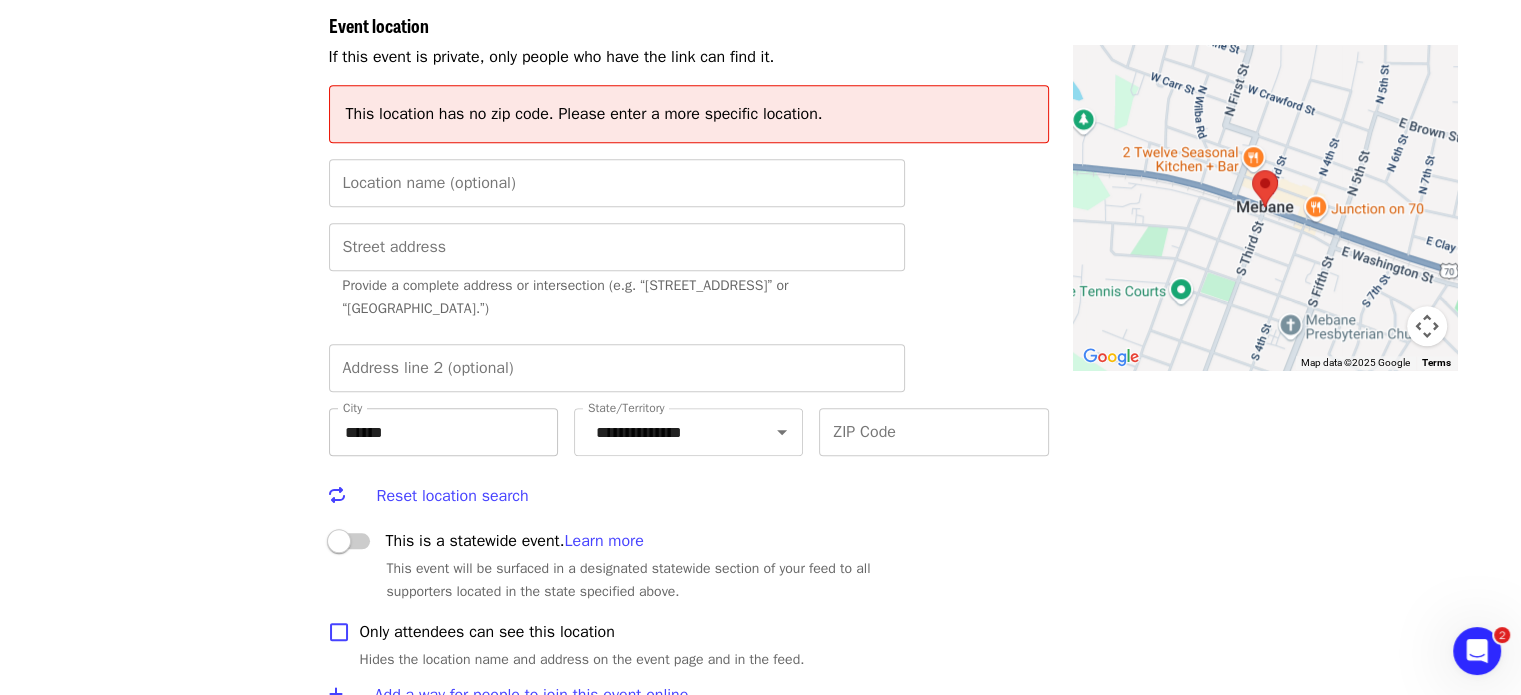 click on "******" at bounding box center (443, 432) 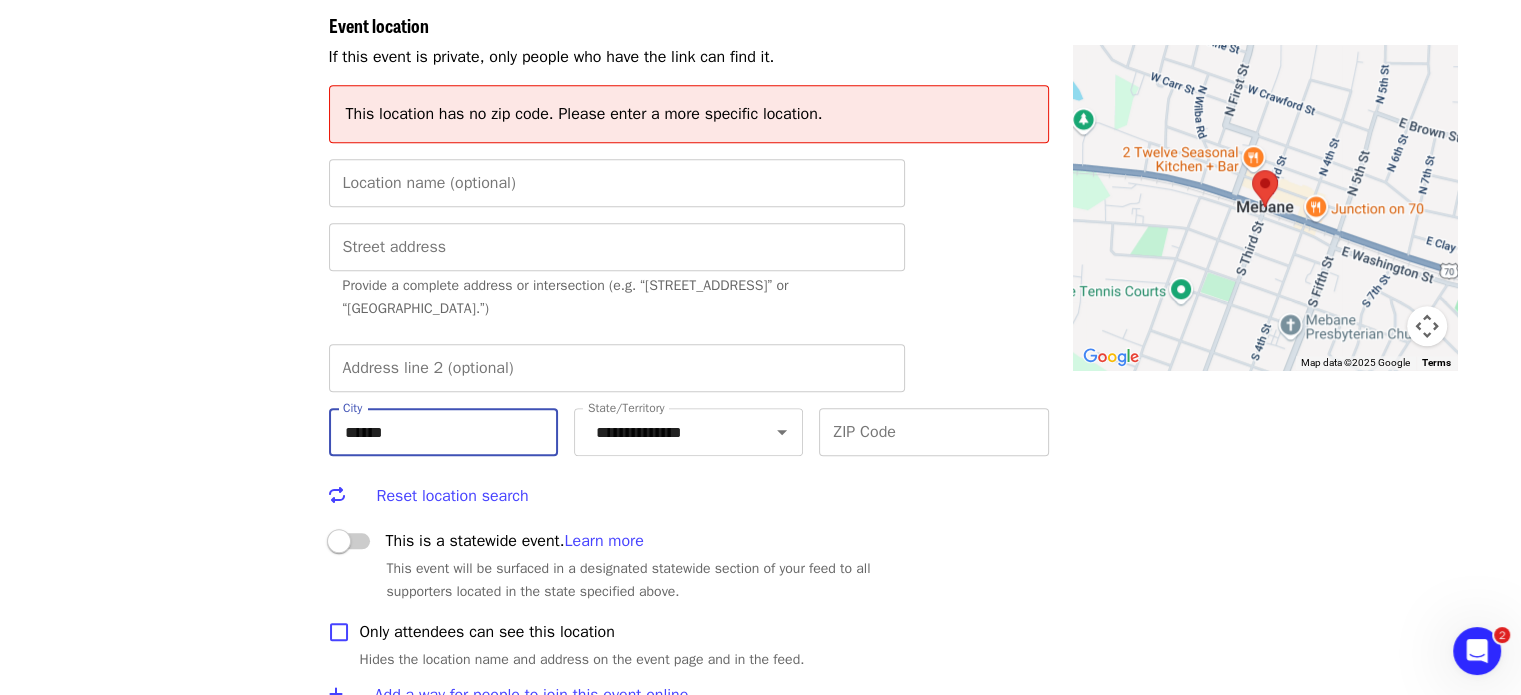 click on "******" at bounding box center (443, 432) 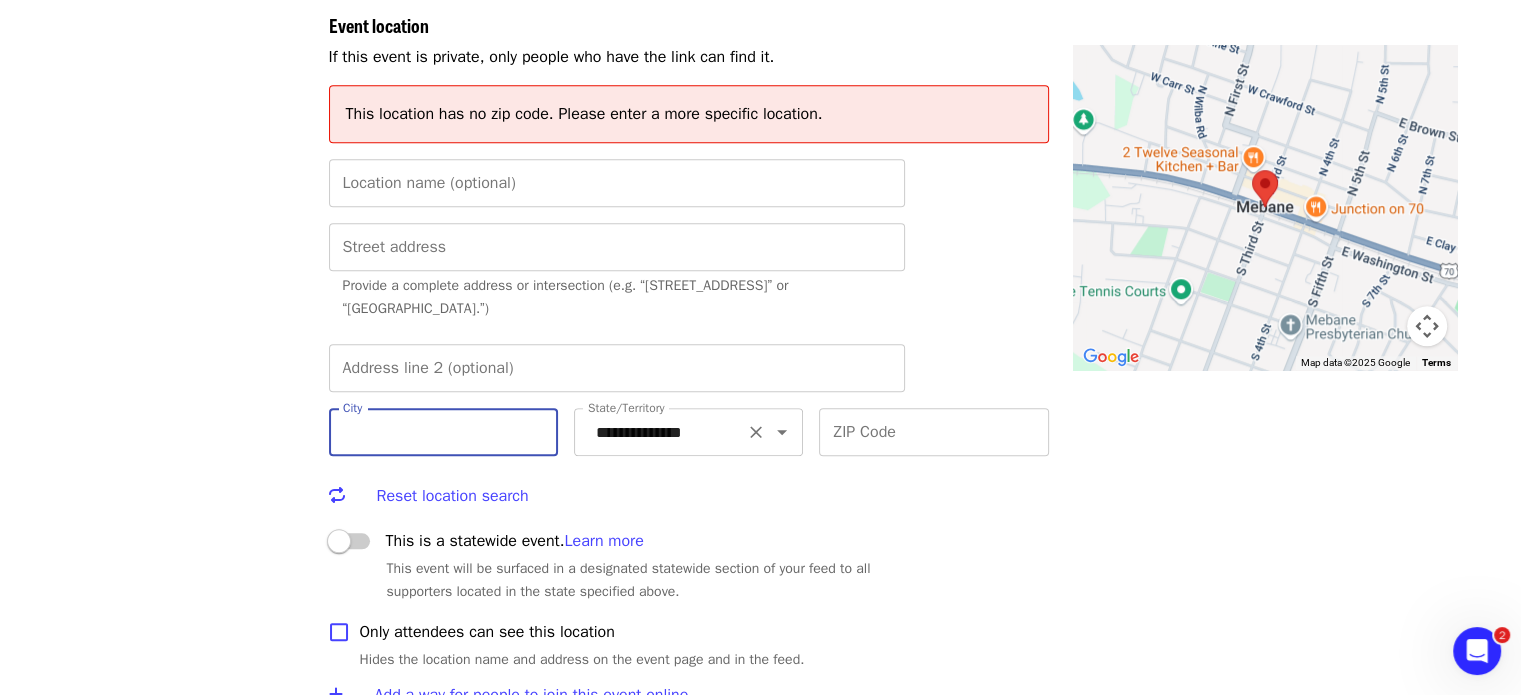 type 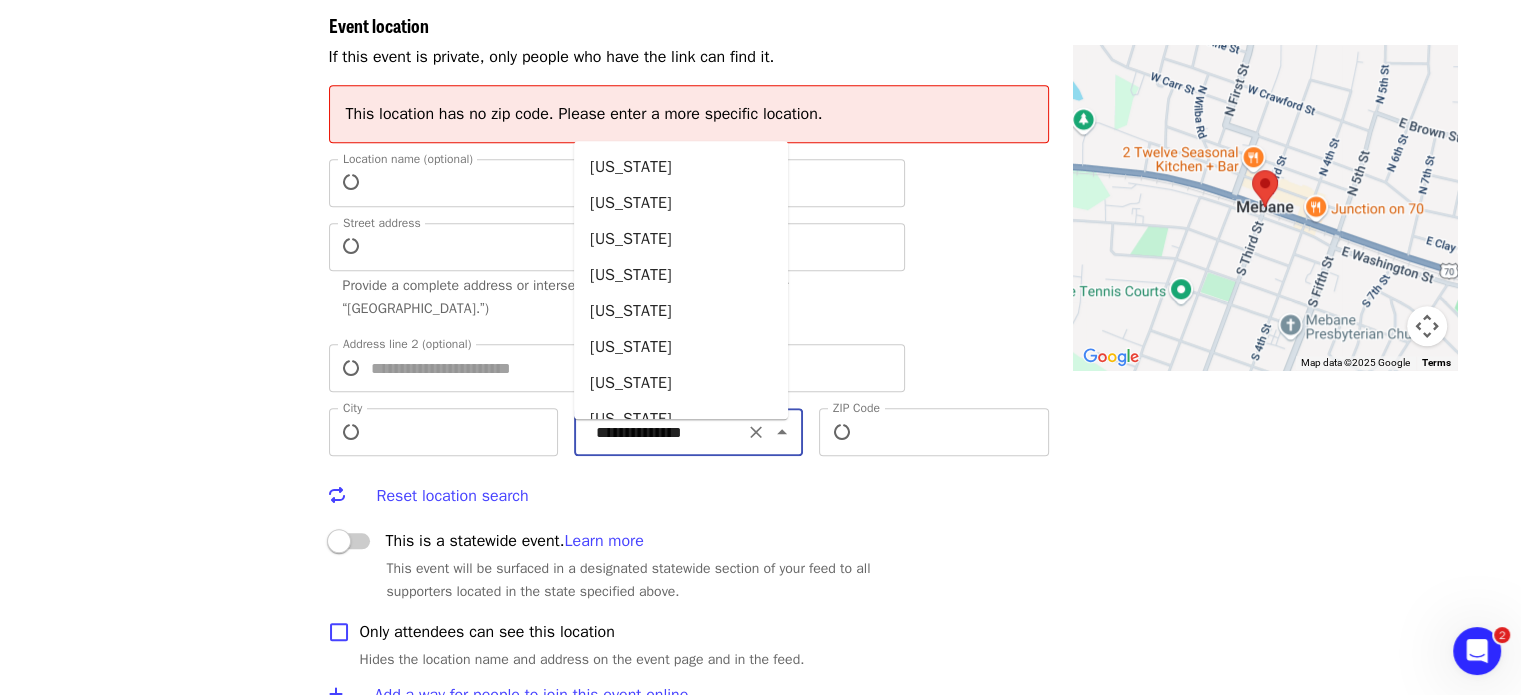 click on "**********" at bounding box center (664, 432) 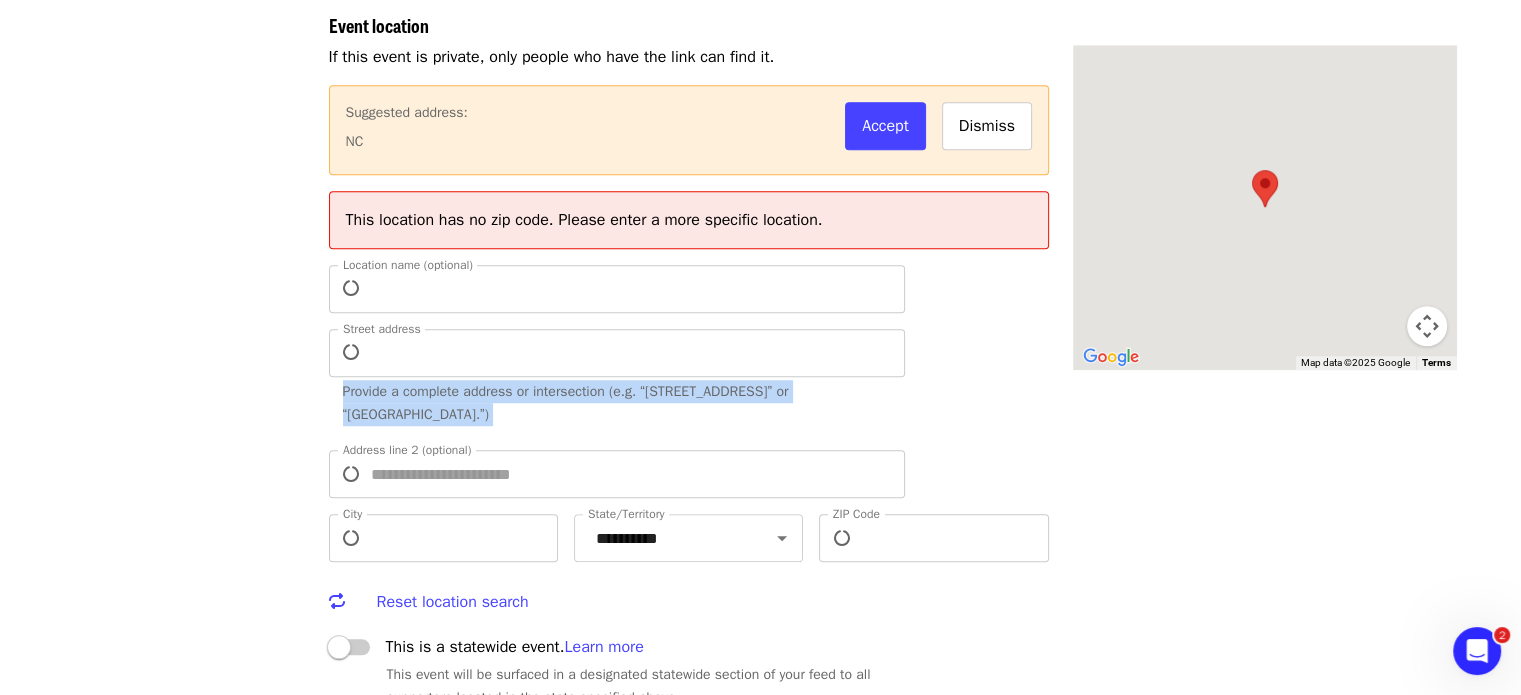 click on "Street address Street address Provide a complete address or intersection (e.g. “[STREET_ADDRESS]” or “[GEOGRAPHIC_DATA])" at bounding box center (617, 381) 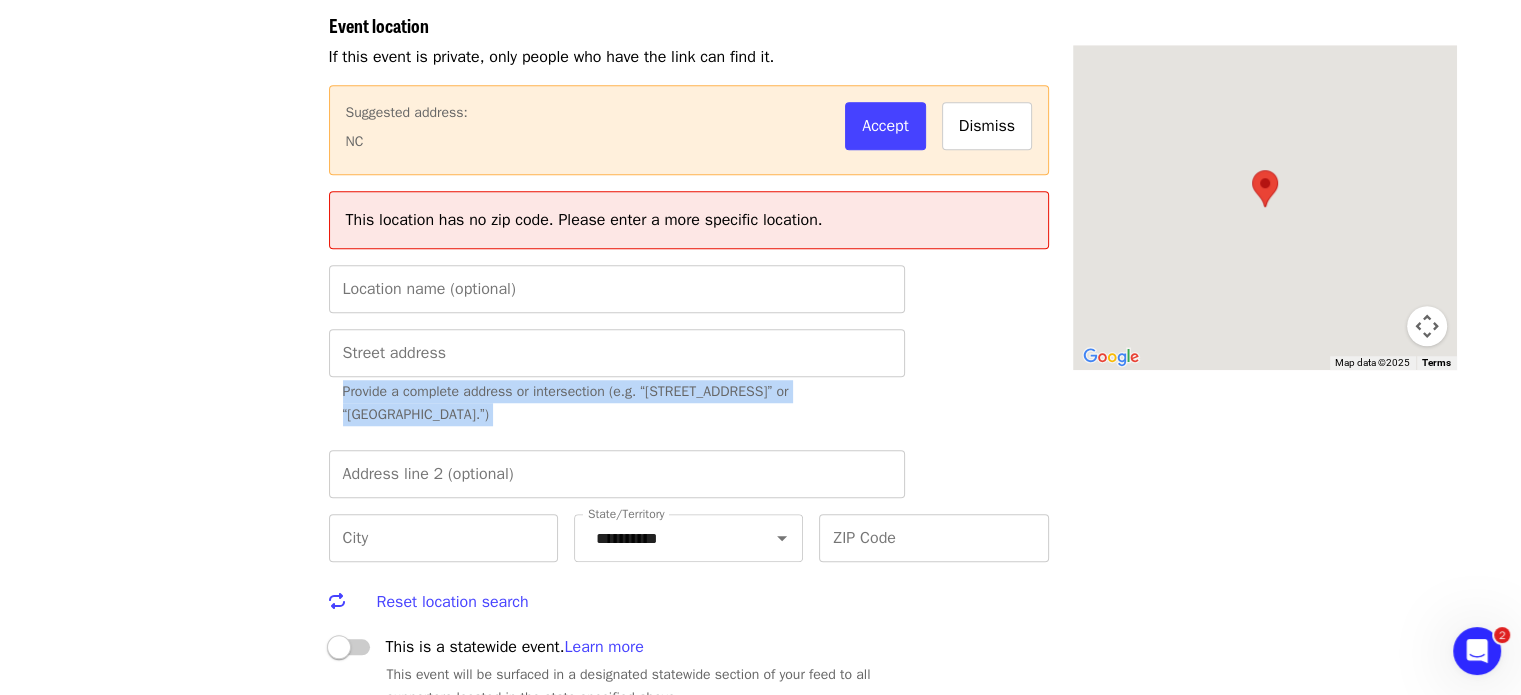 click on "Street address Street address Provide a complete address or intersection (e.g. “[STREET_ADDRESS]” or “[GEOGRAPHIC_DATA])" at bounding box center [617, 381] 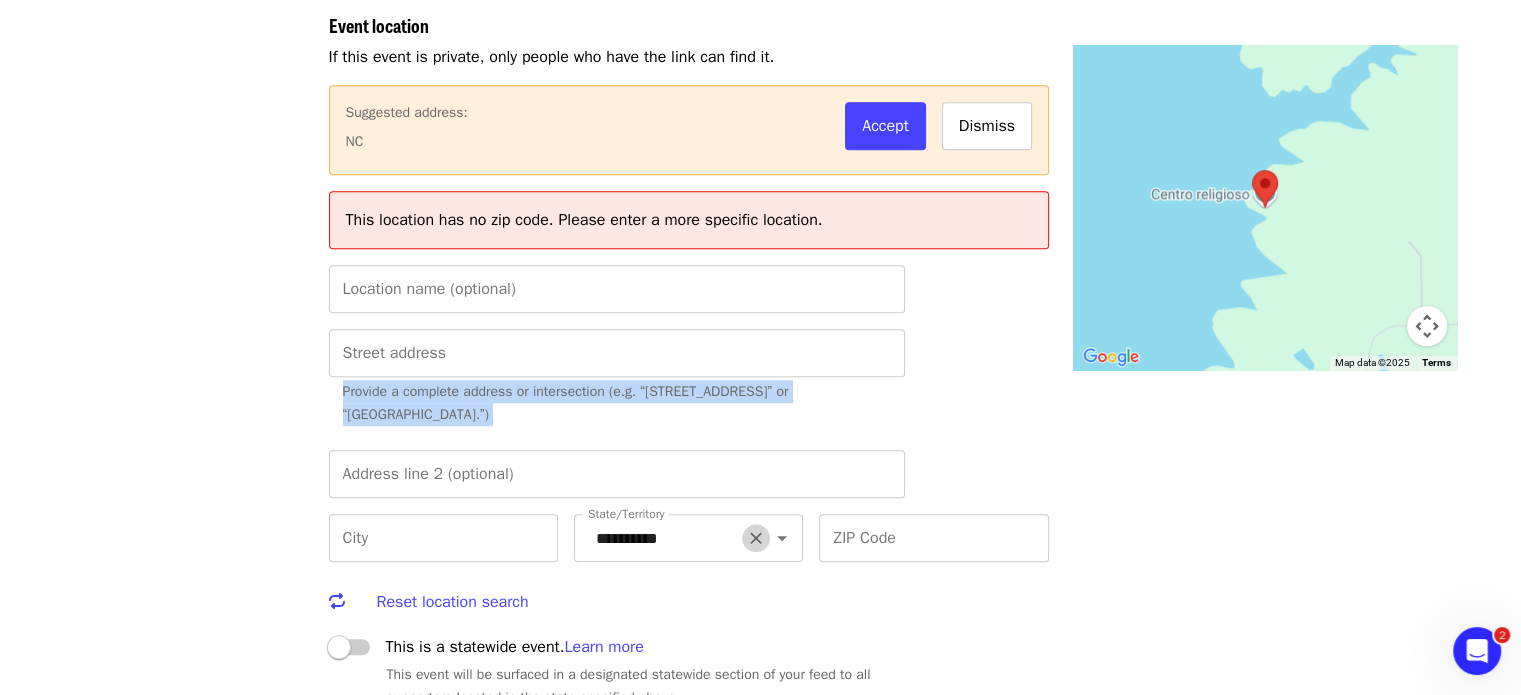 click 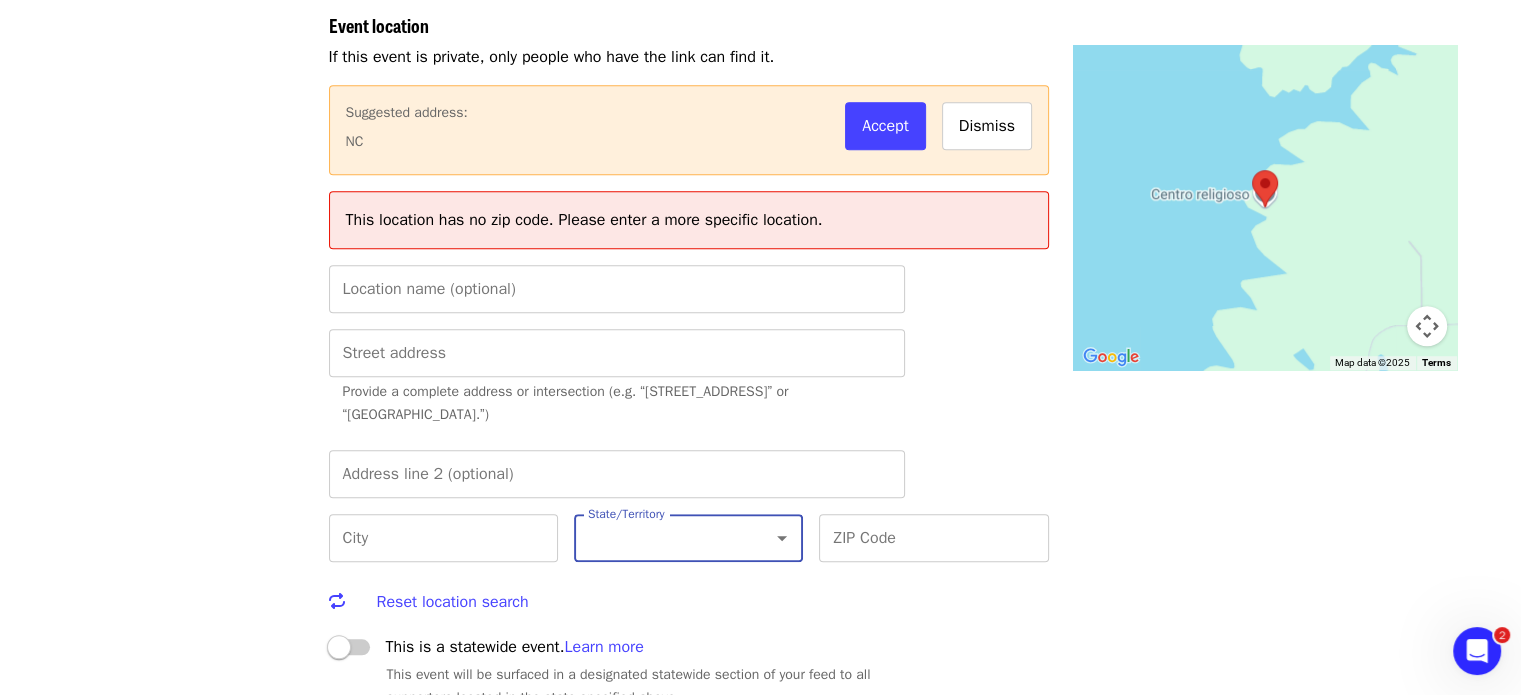 click on "Events Users Supporters Stats What's new Help center Feedback New Public feed Organize for  Society of St. [PERSON_NAME]" at bounding box center [185, 1497] 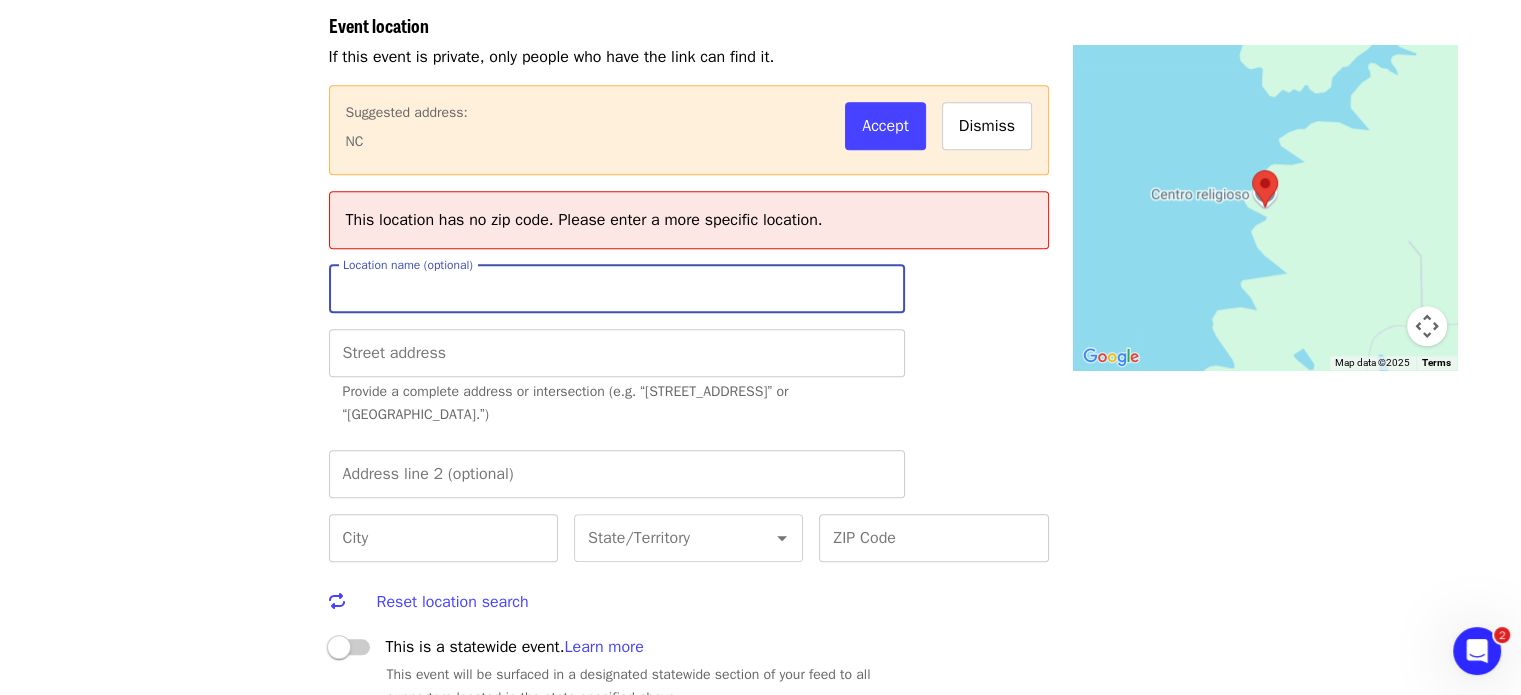 click on "Location name (optional)" at bounding box center [617, 289] 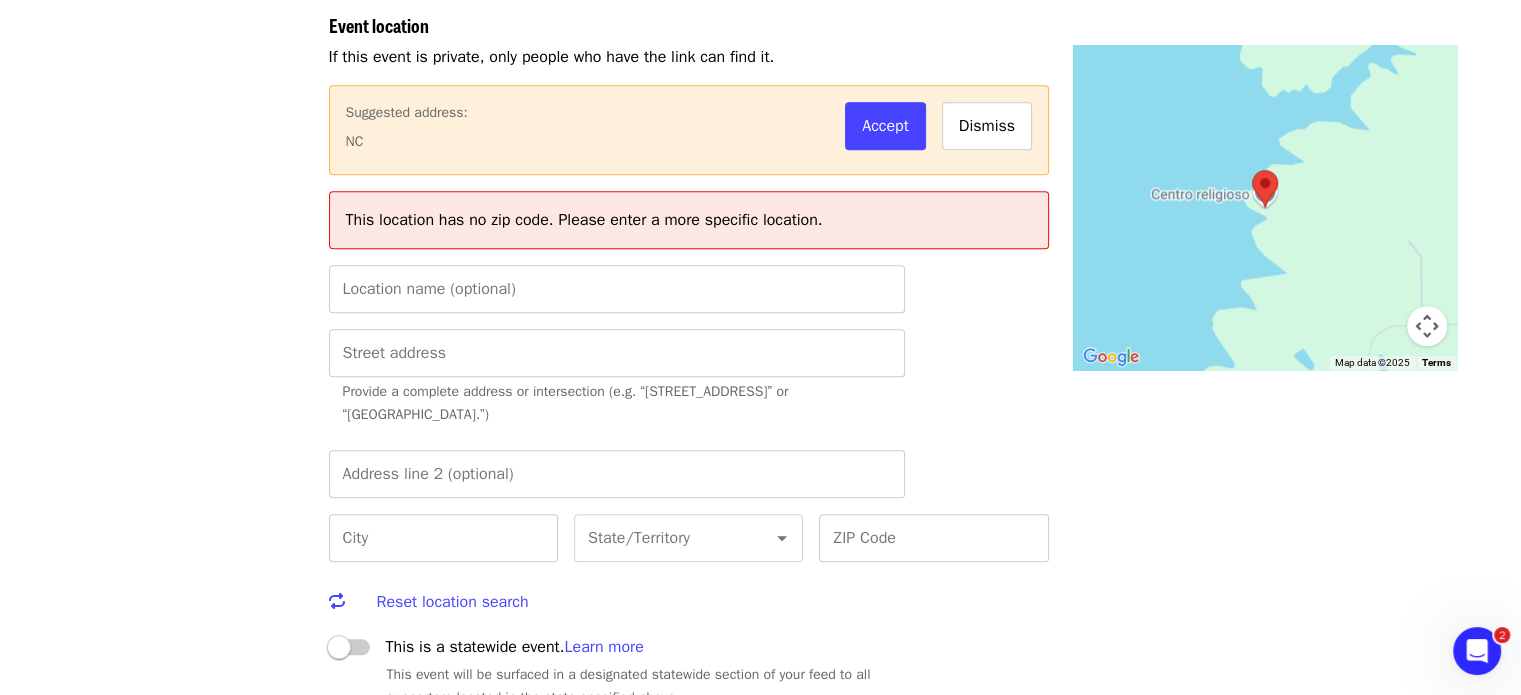 click on "Events Users Supporters Stats What's new Help center Feedback New Public feed Organize for  Society of St. [PERSON_NAME]" at bounding box center (185, 1497) 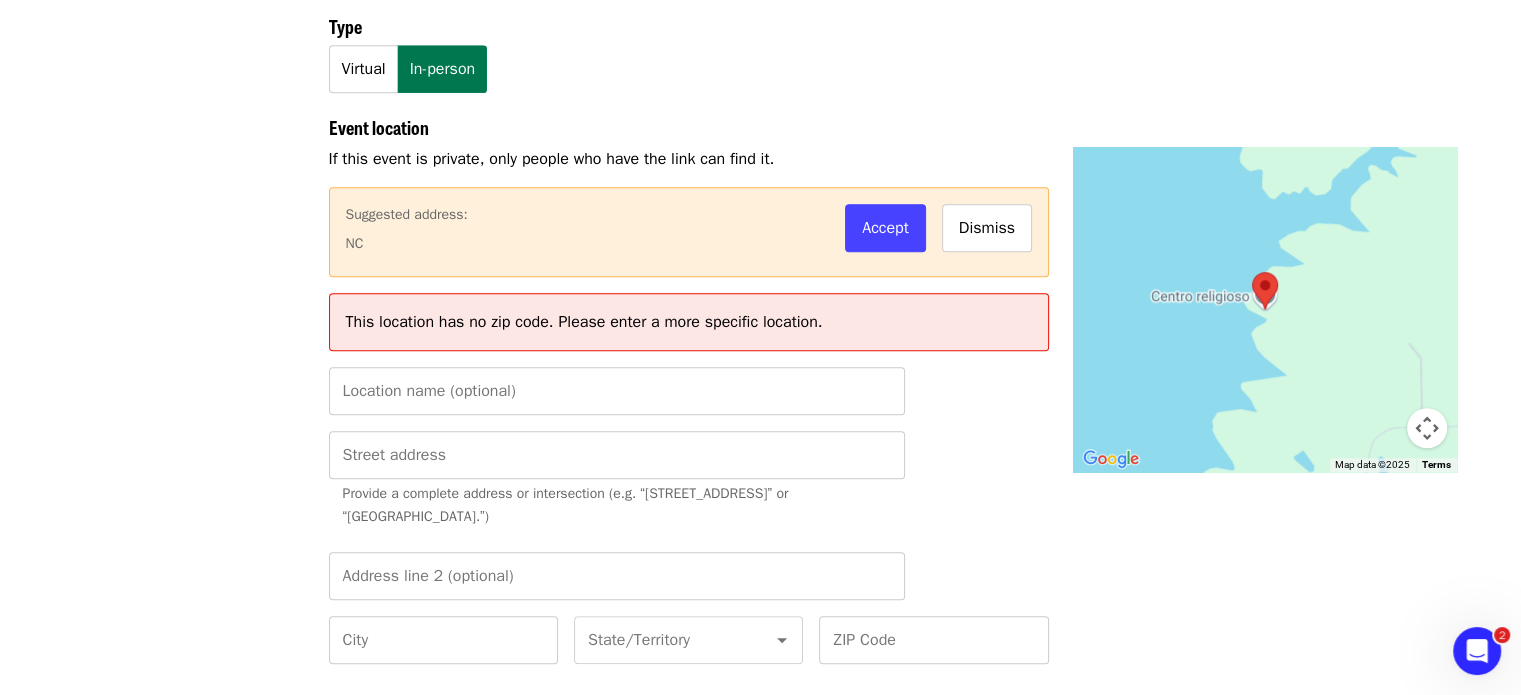scroll, scrollTop: 1518, scrollLeft: 0, axis: vertical 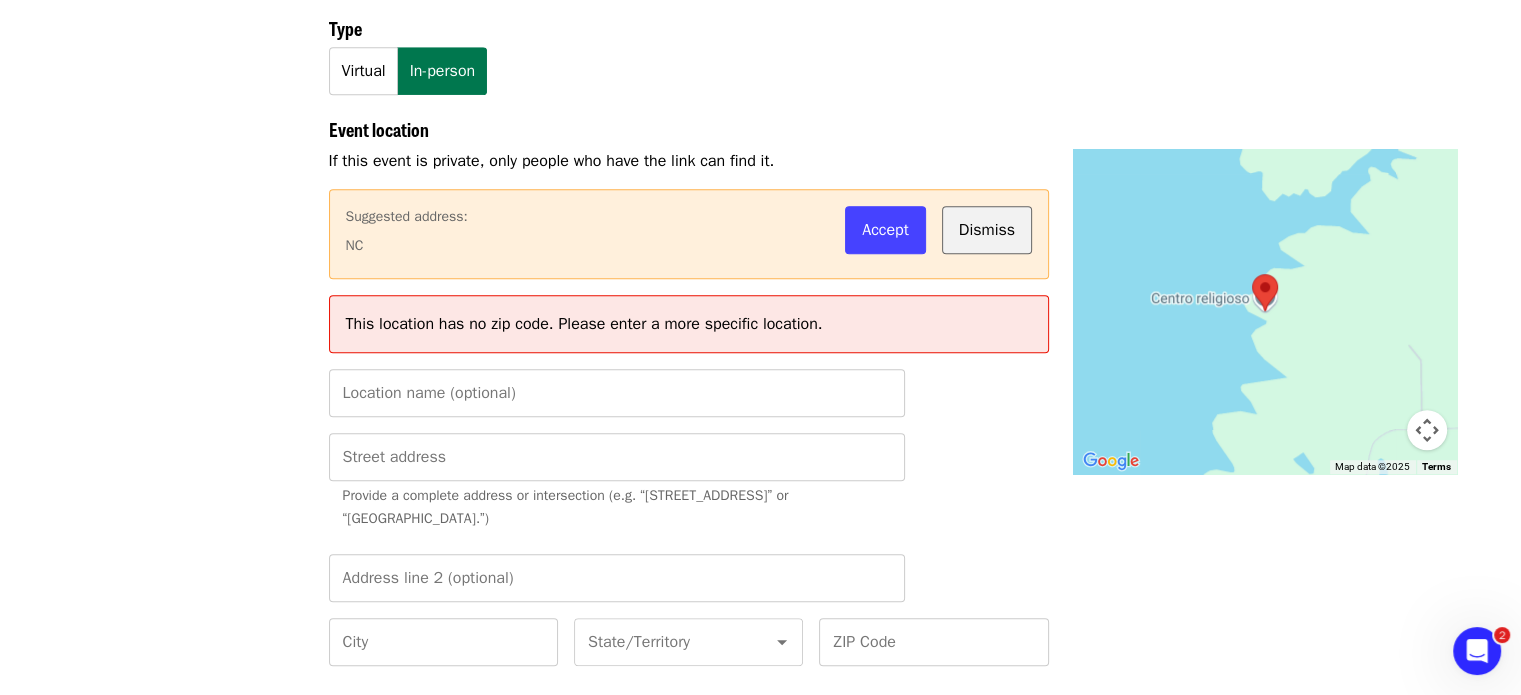 drag, startPoint x: 987, startPoint y: 219, endPoint x: 987, endPoint y: 231, distance: 12 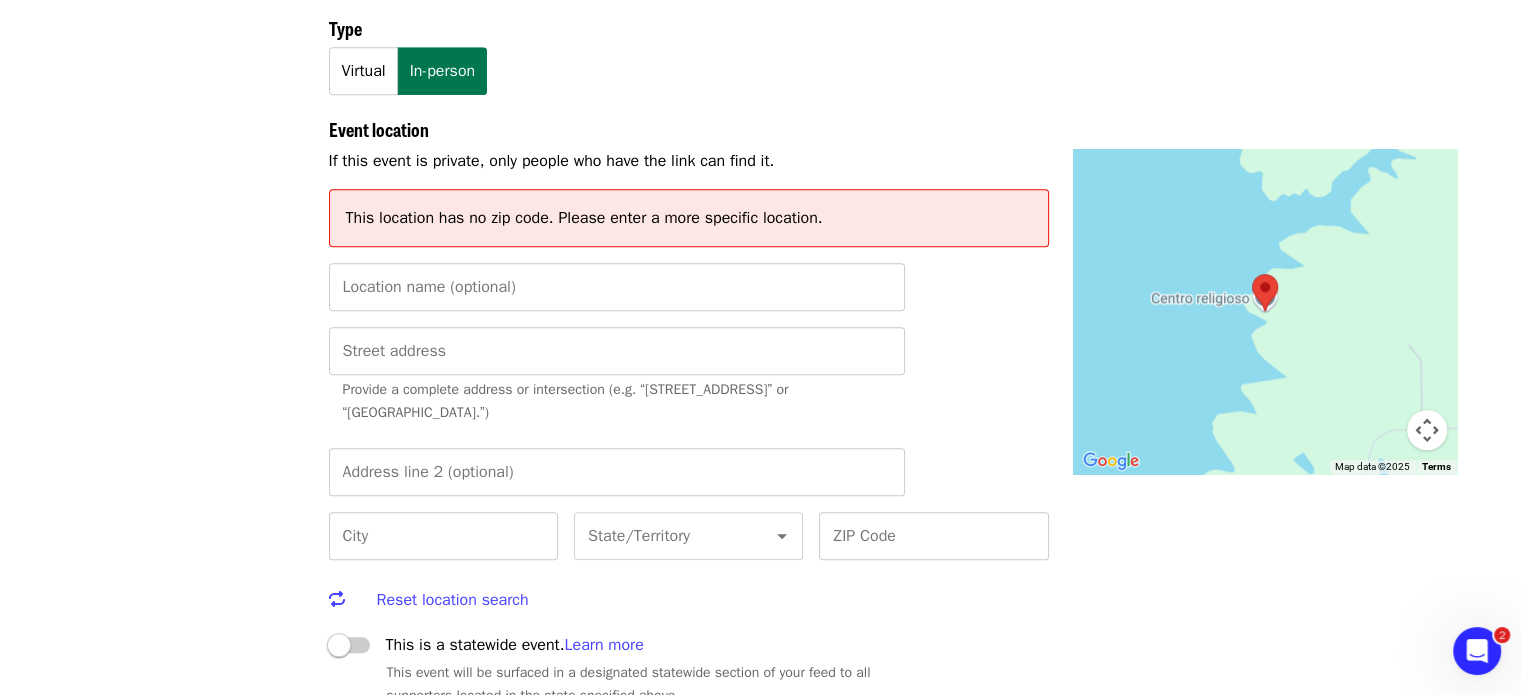 click on "Events Users Supporters Stats What's new Help center Feedback New Public feed Organize for  Society of St. [PERSON_NAME]" at bounding box center [185, 1548] 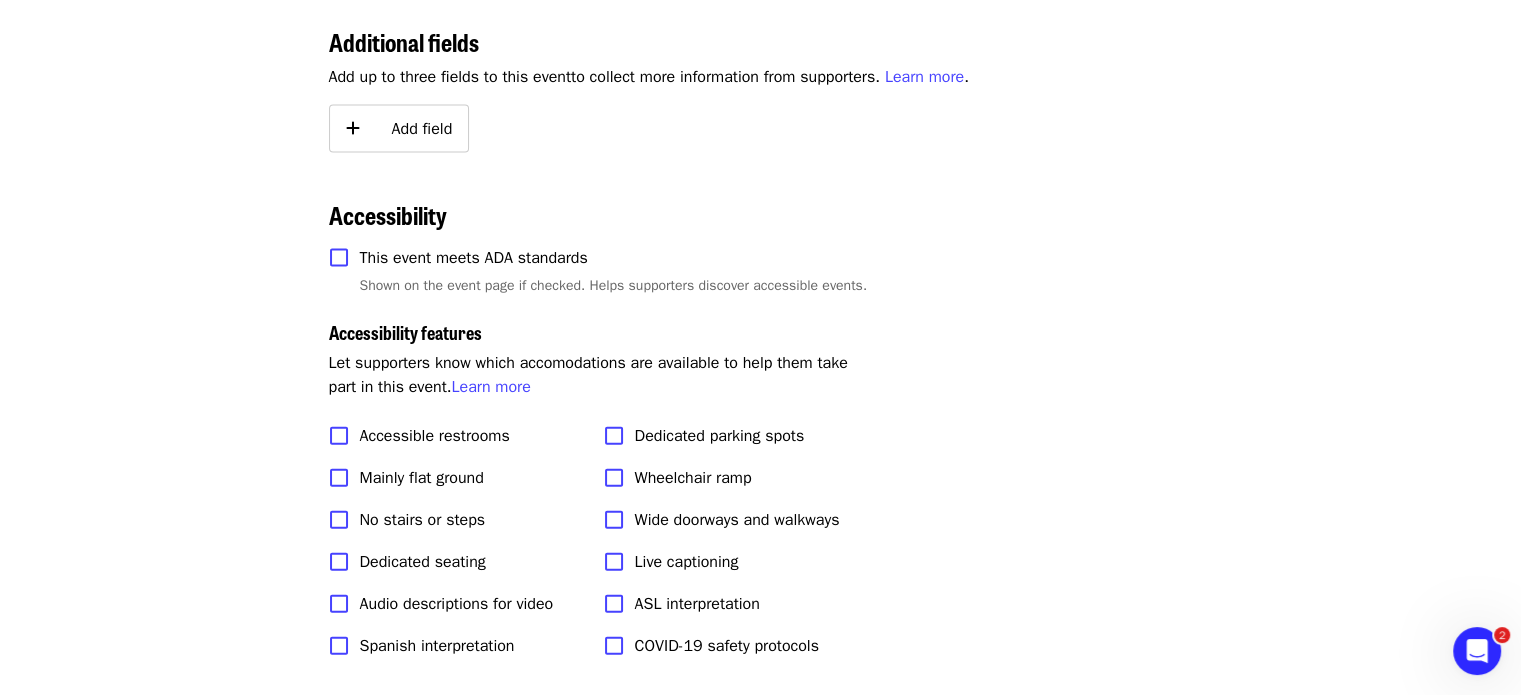 scroll, scrollTop: 4440, scrollLeft: 0, axis: vertical 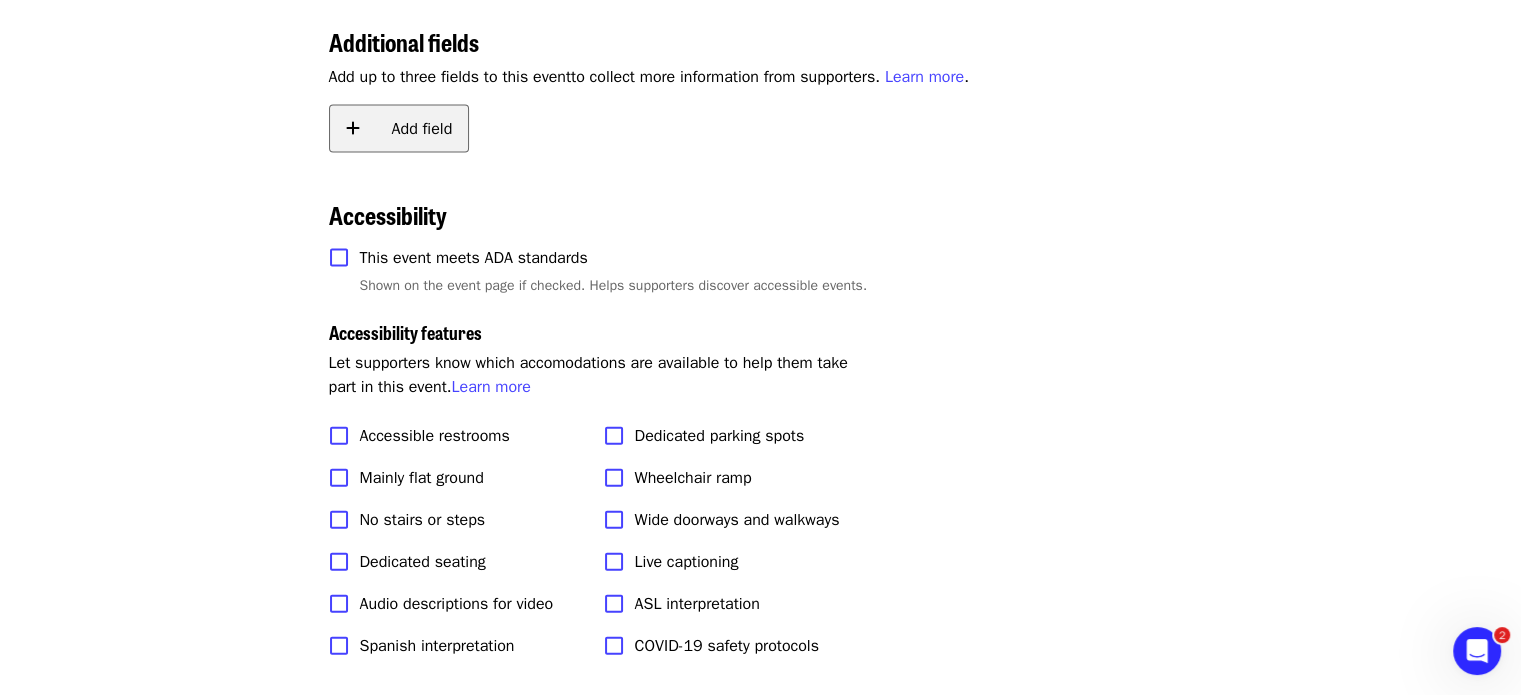 click on "Add field" 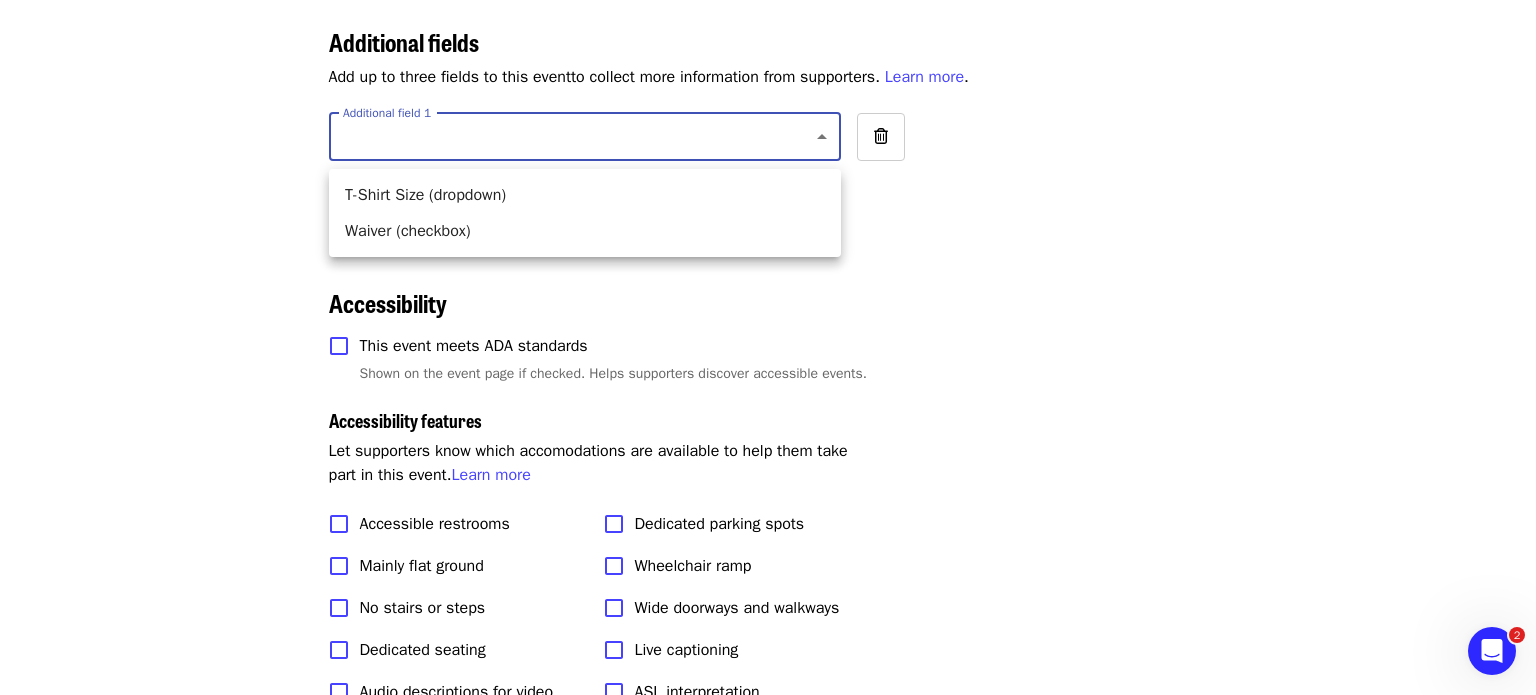 click on "Skip to content ​ Menu Events Users Supporters Stats What's new Help center Feedback New Public feed Organize for  Society of St. [PERSON_NAME] scheduled event Basic information Event name   * Event name  * VAN event name (optional) VAN event name (optional) Type   * ​ Type Tags (optional) Tags (optional) Visibility  Public Private Event details Event description   * Event description  * Shown on the signup page.   What will attendees be doing? Why is it important to sign up?  See examples.   Format this text using   Markdown . Private information sent to attendees (optional) Private information sent to attendees (optional) Sent to  attendees  after they sign up.   How can attendees get ready for this event? What other resources do they need?  See examples.   Format this text using   Markdown . Photo (recommended size 1200x630px) Upload a photo Location Type Virtual In-person Event location If this event is private, only people who have the link can find it. Location name (optional) Street address" at bounding box center (768, -1392) 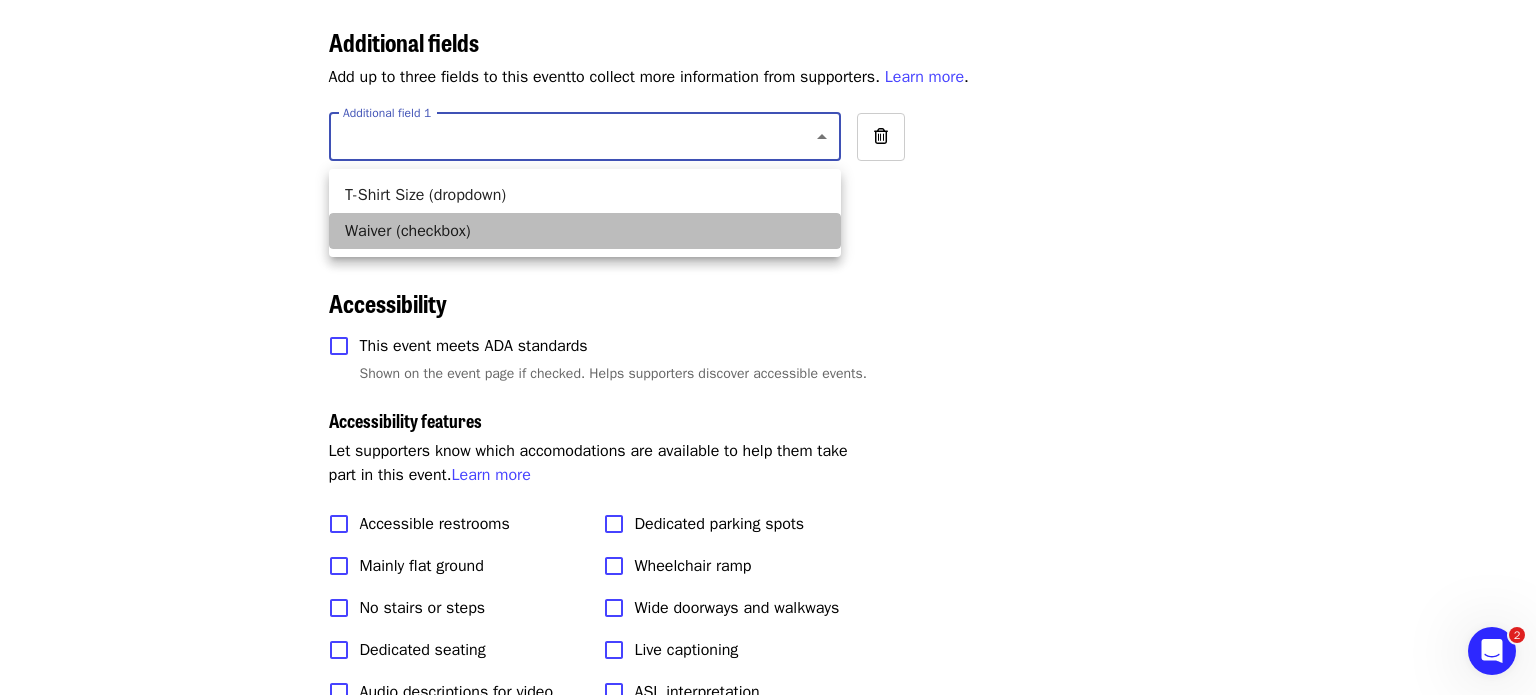 click on "Waiver (checkbox)" at bounding box center [585, 231] 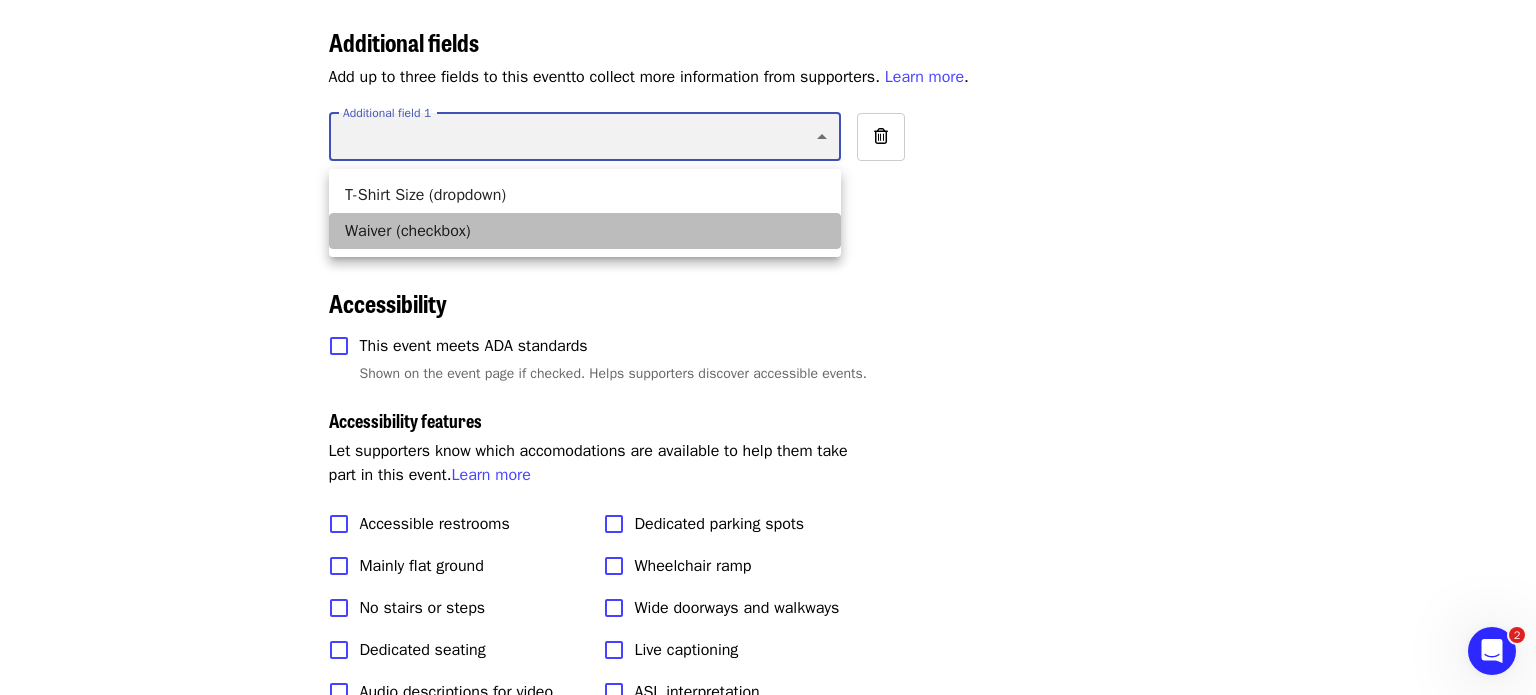 type on "*****" 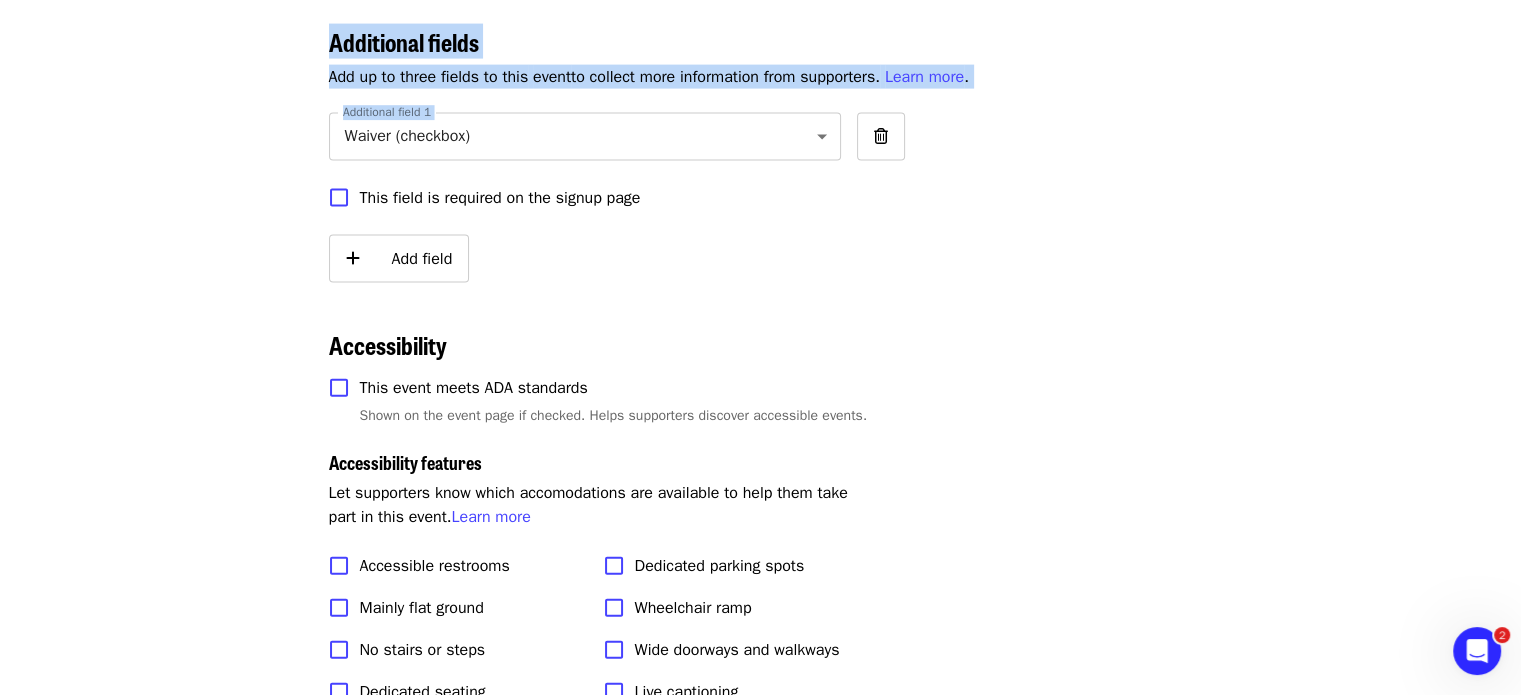 drag, startPoint x: 252, startPoint y: 263, endPoint x: 960, endPoint y: 267, distance: 708.0113 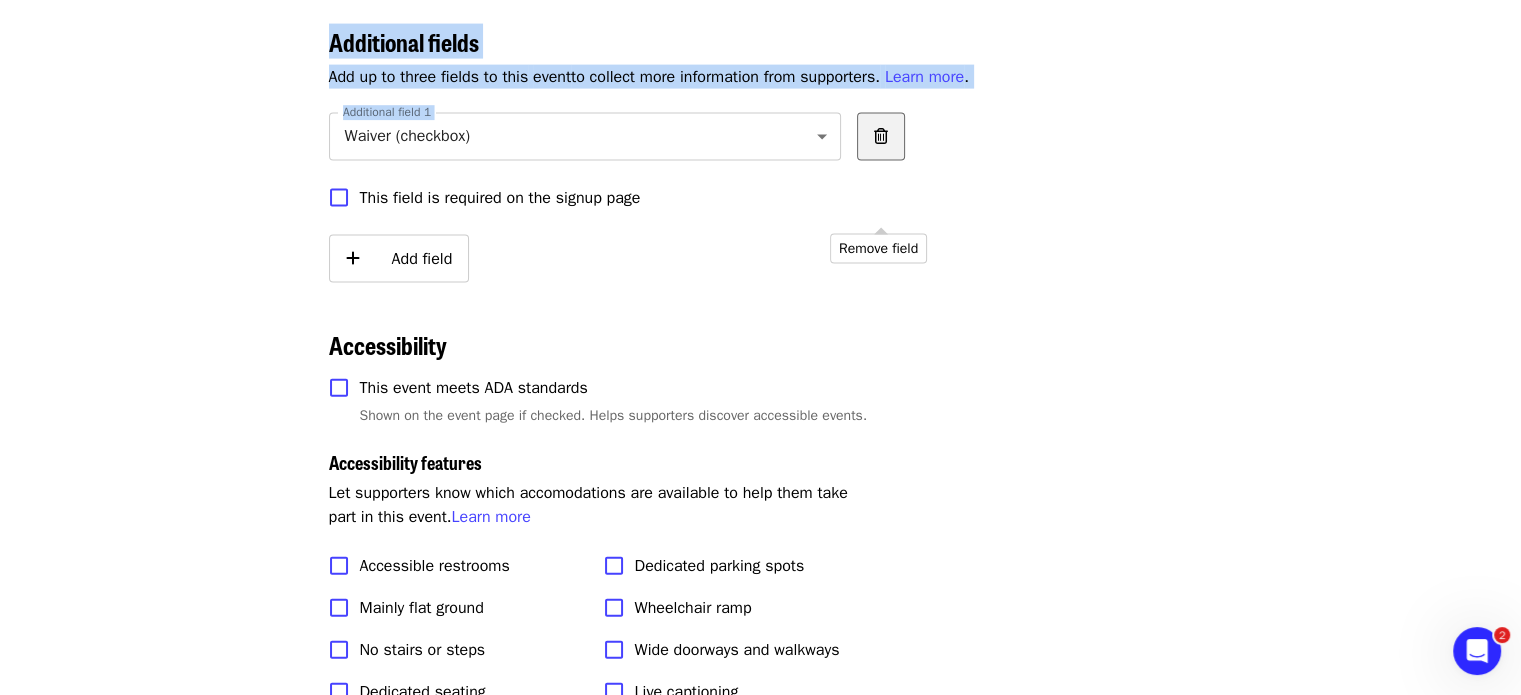 click at bounding box center (881, 136) 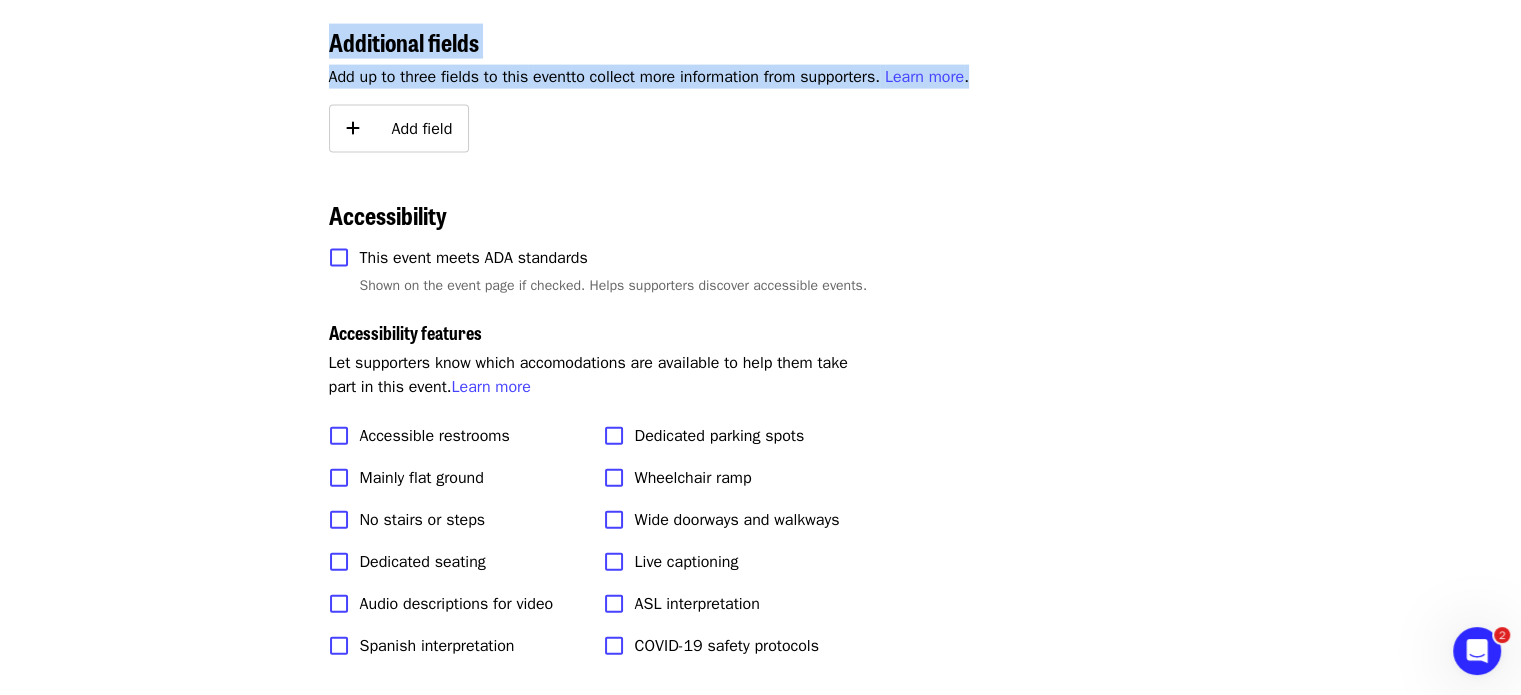 click on "Events Users Supporters Stats What's new Help center Feedback New Public feed Organize for  Society of St. [PERSON_NAME]" at bounding box center (185, -1374) 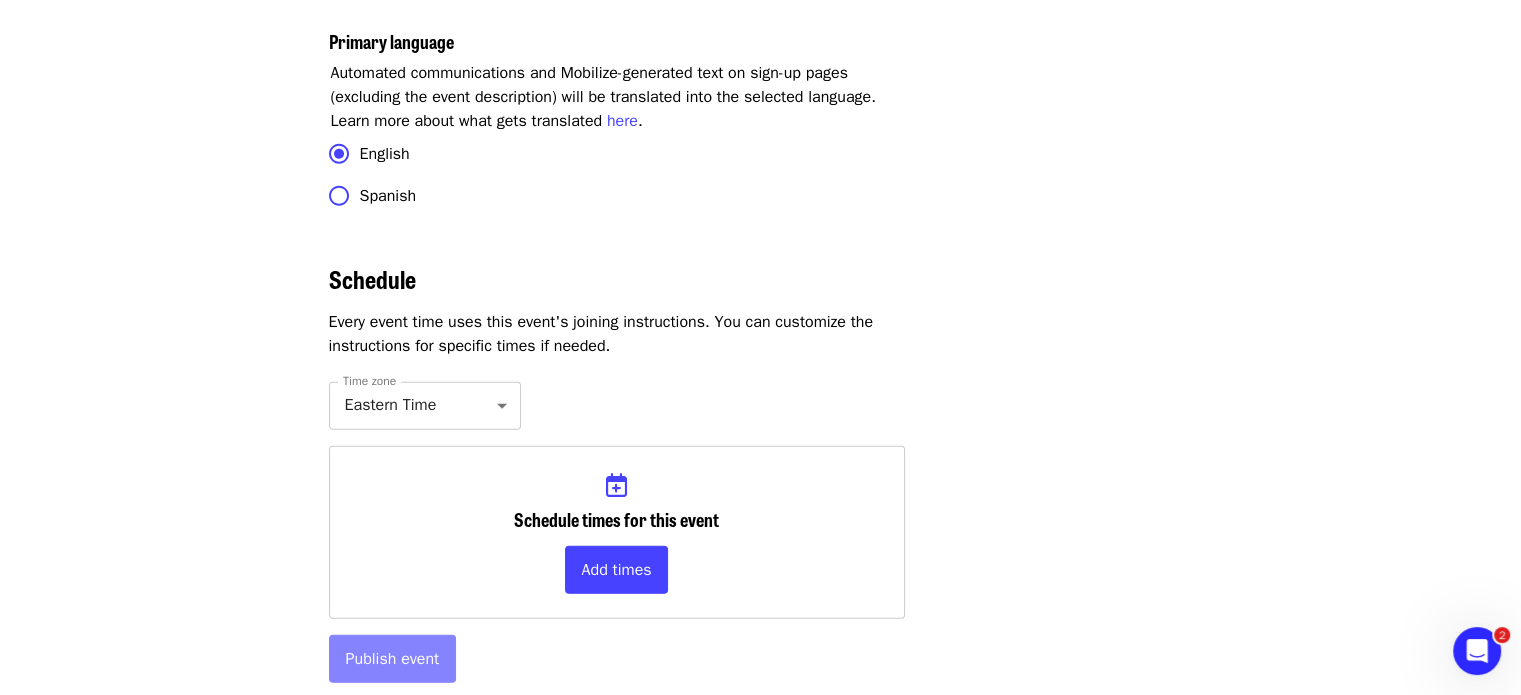 scroll, scrollTop: 5370, scrollLeft: 0, axis: vertical 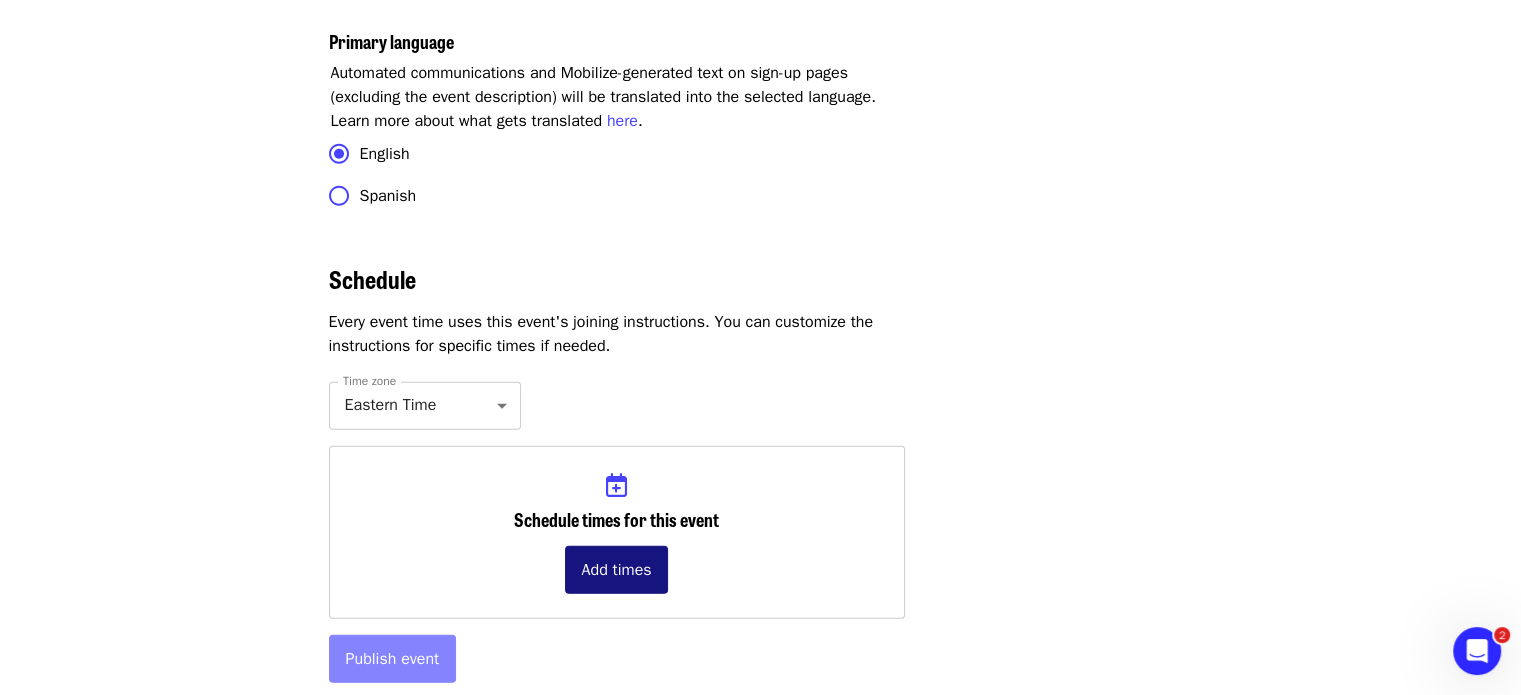 click on "Add times" at bounding box center [617, 570] 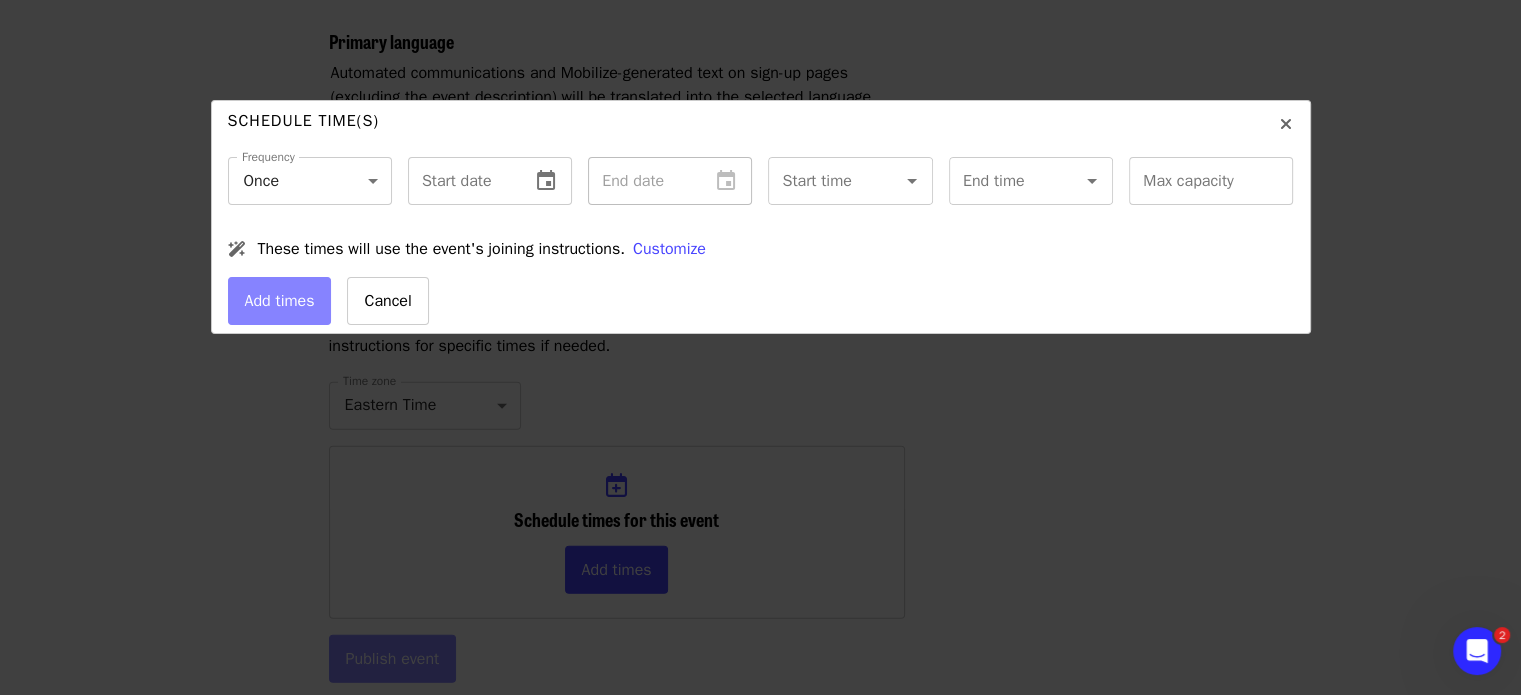 click at bounding box center [1286, 124] 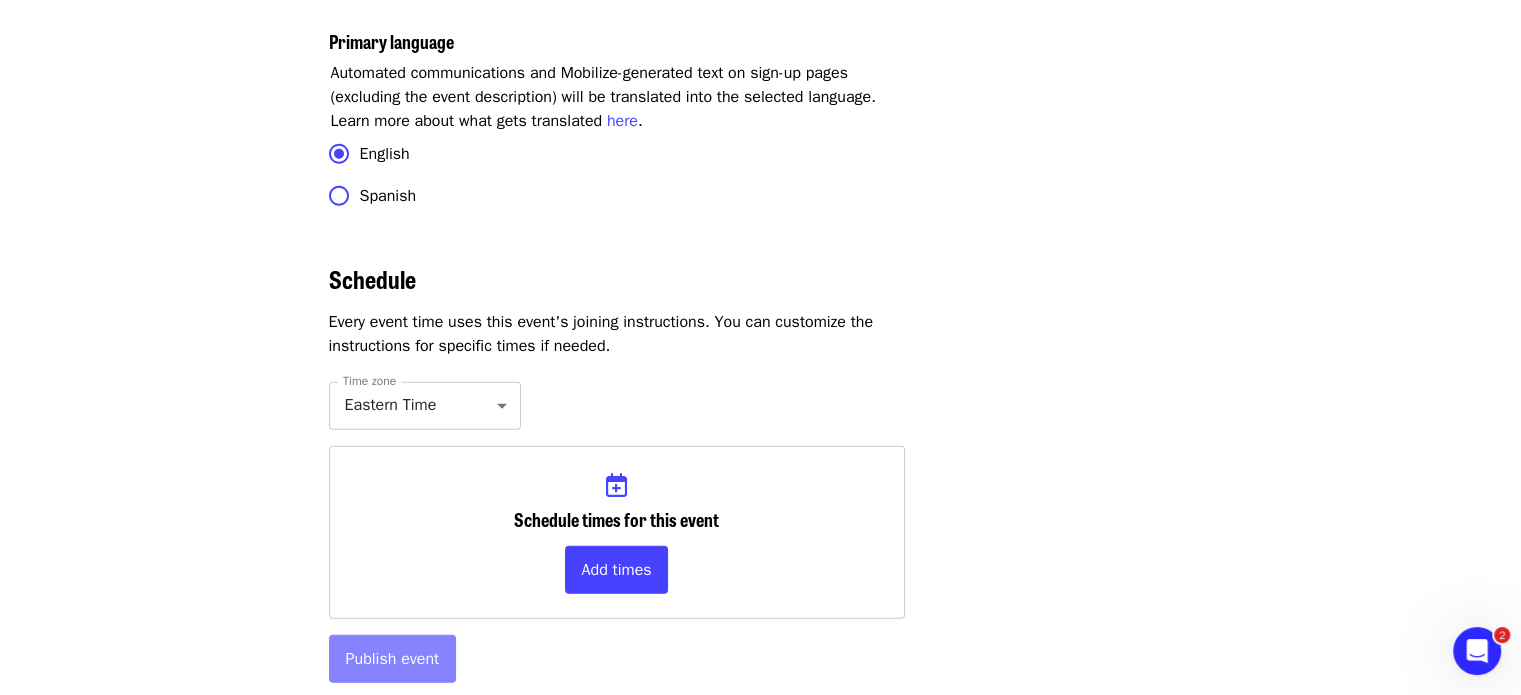 scroll, scrollTop: 5371, scrollLeft: 0, axis: vertical 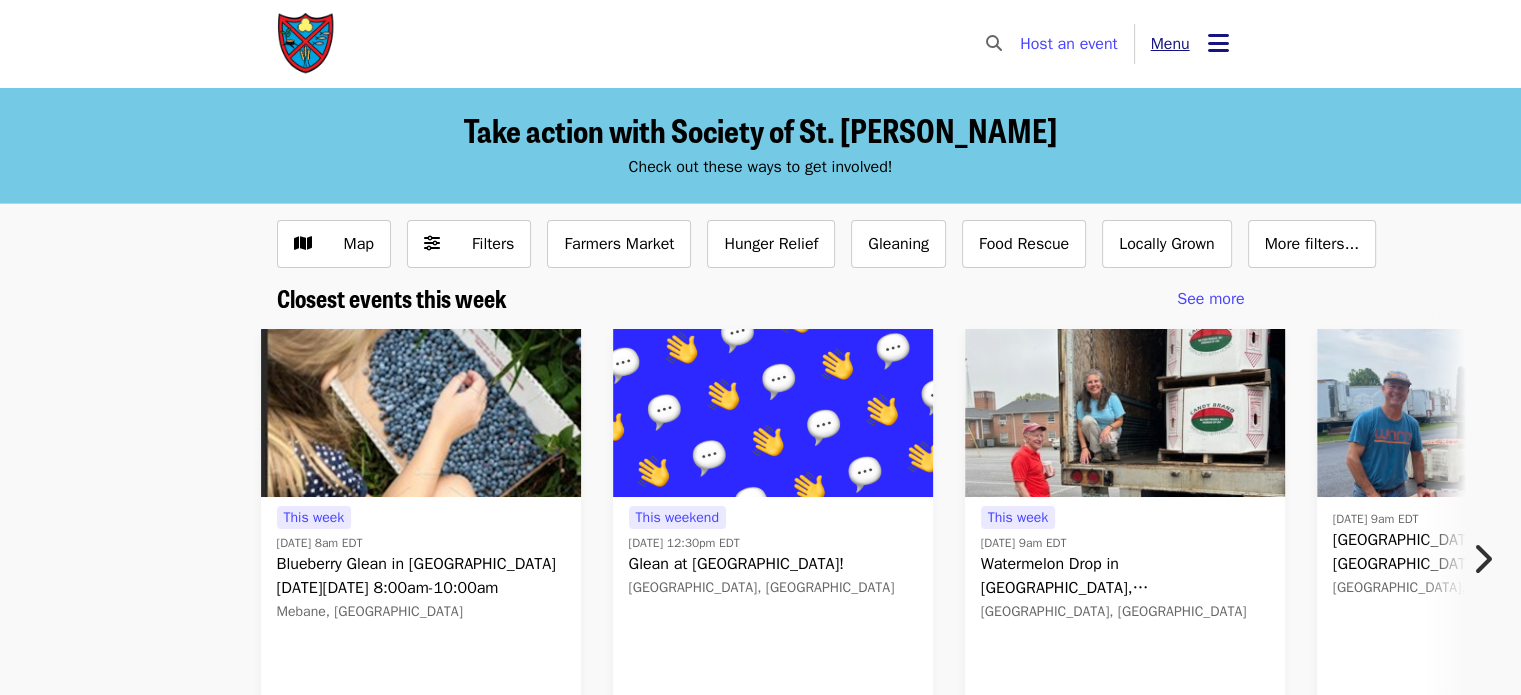 click on "Menu" at bounding box center (1170, 44) 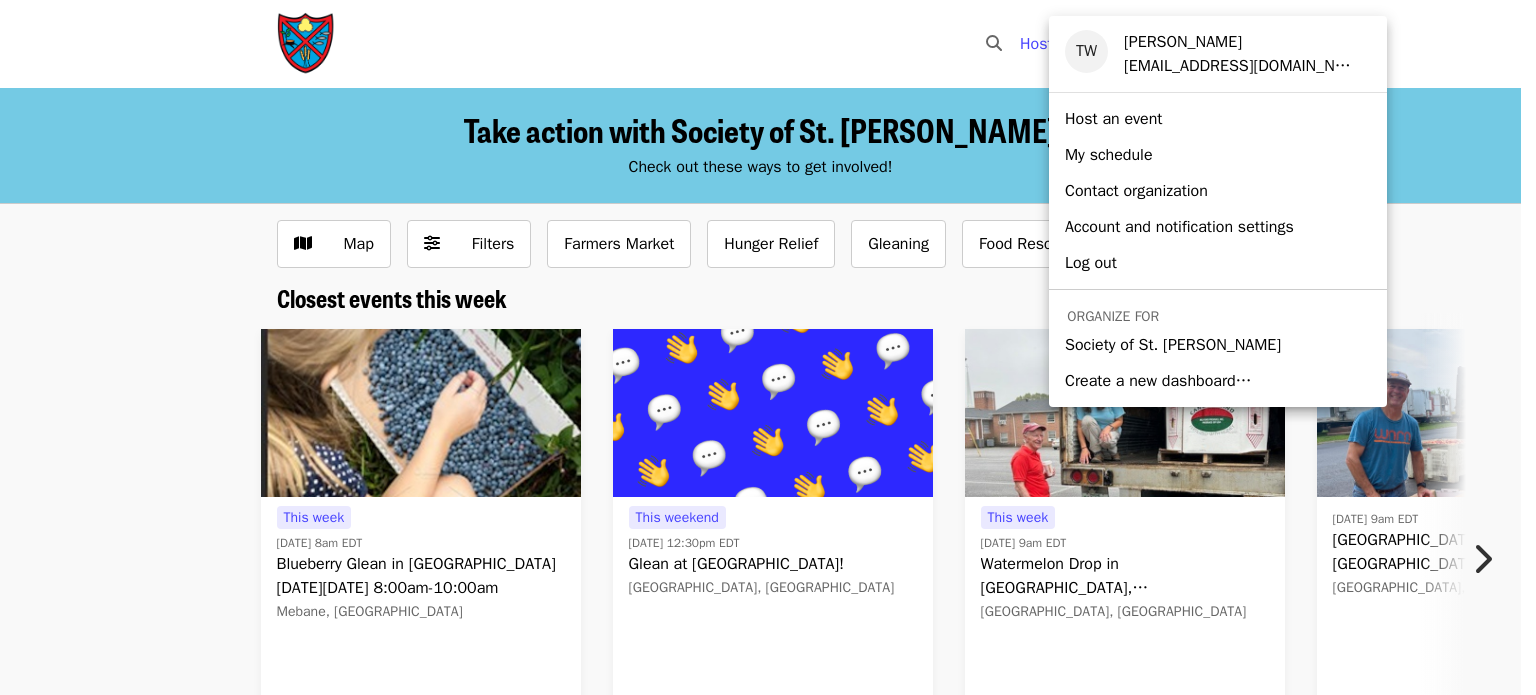 click at bounding box center (768, 347) 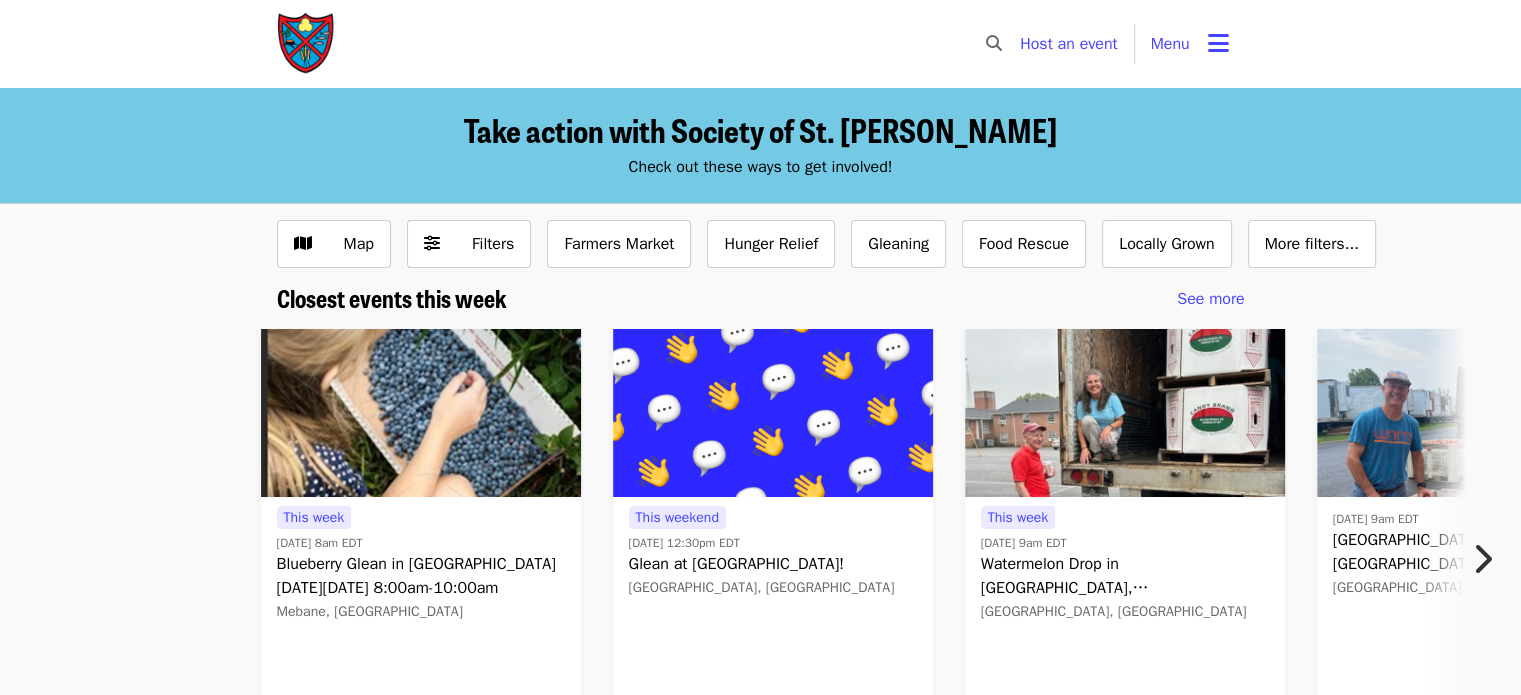click at bounding box center [421, 413] 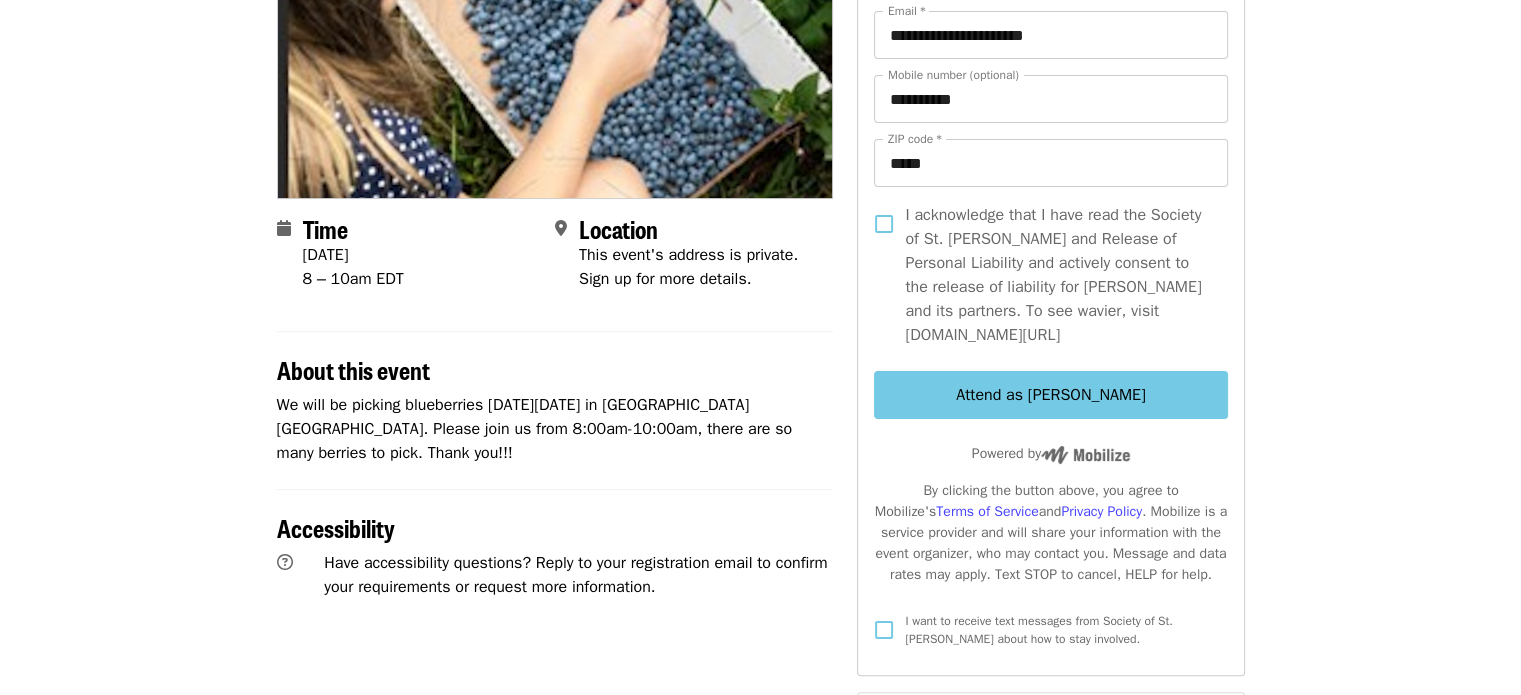 scroll, scrollTop: 0, scrollLeft: 0, axis: both 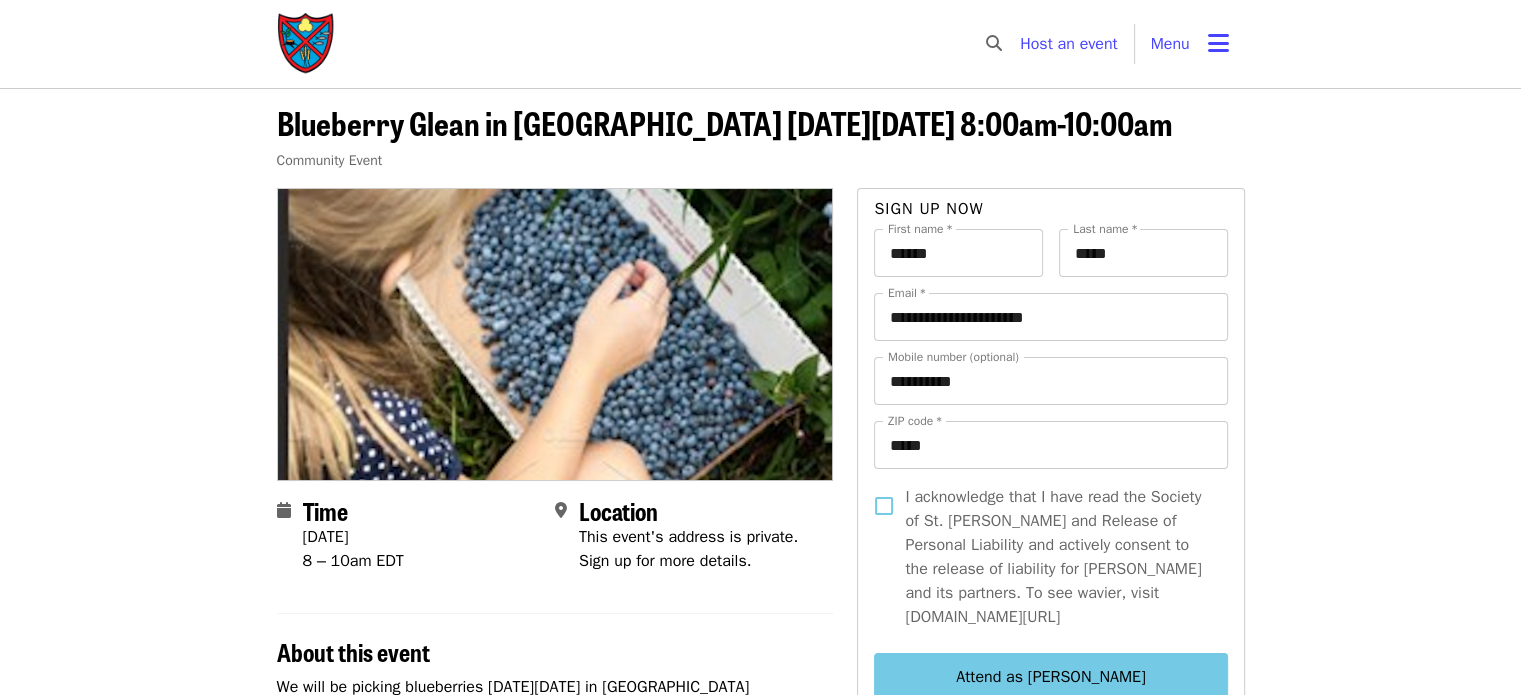 click on "**********" at bounding box center [760, 759] 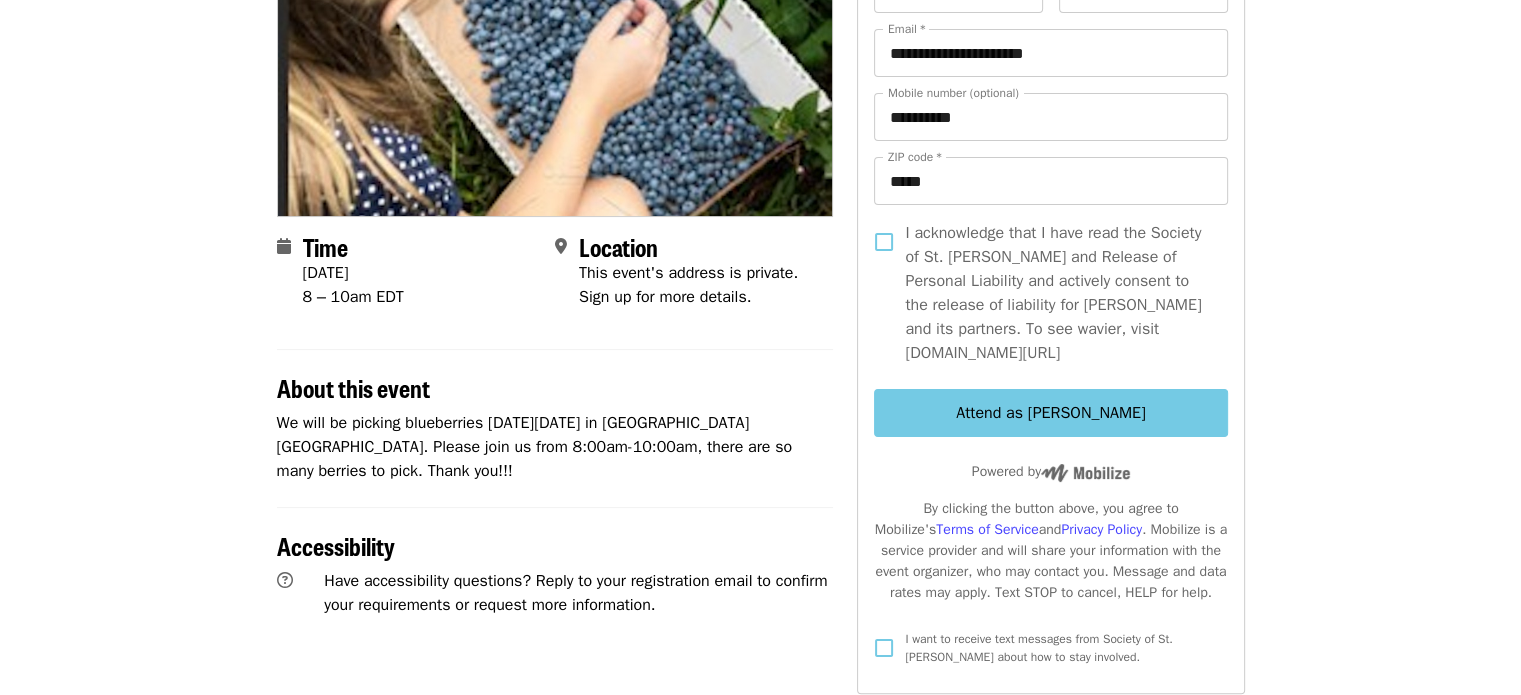 scroll, scrollTop: 0, scrollLeft: 0, axis: both 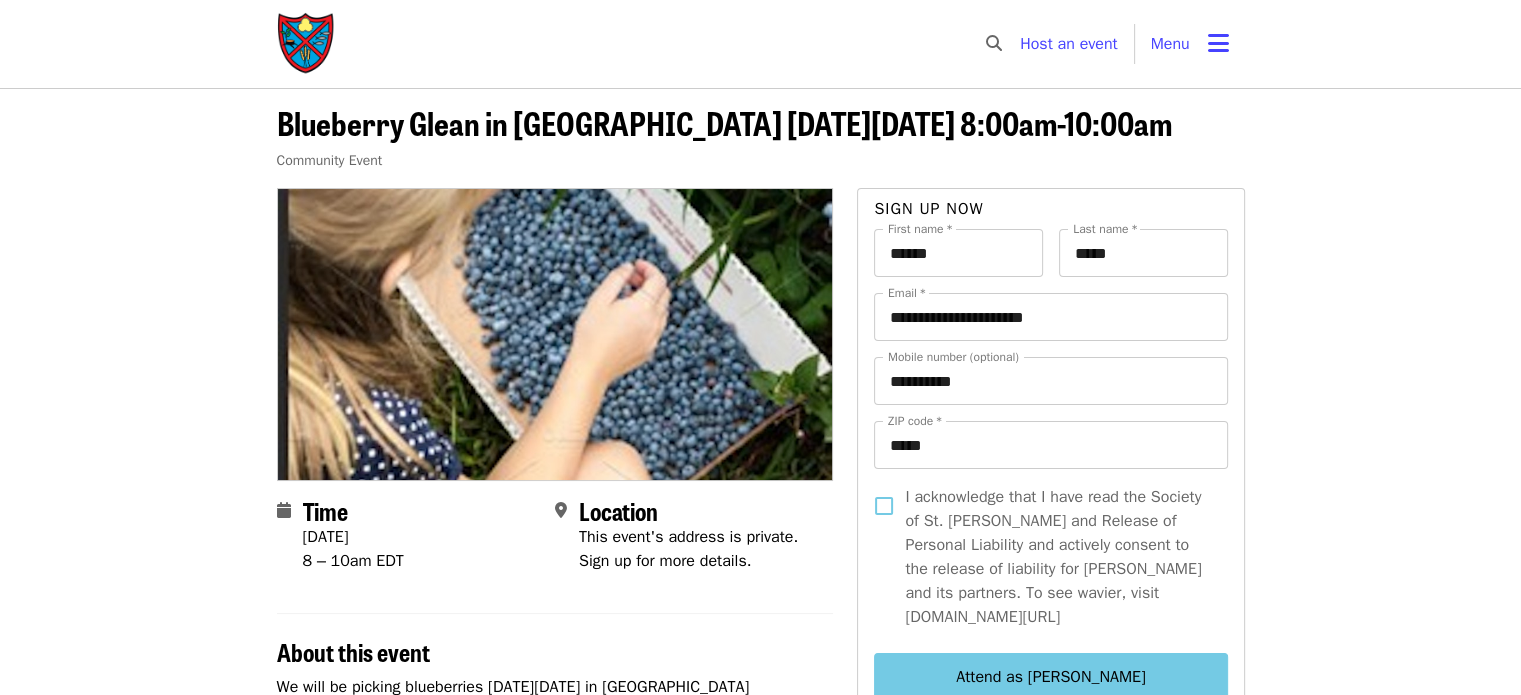 click on "Blueberry Glean in Mebane this Thursday 7/31/25, 8:00am-10:00am" at bounding box center [724, 122] 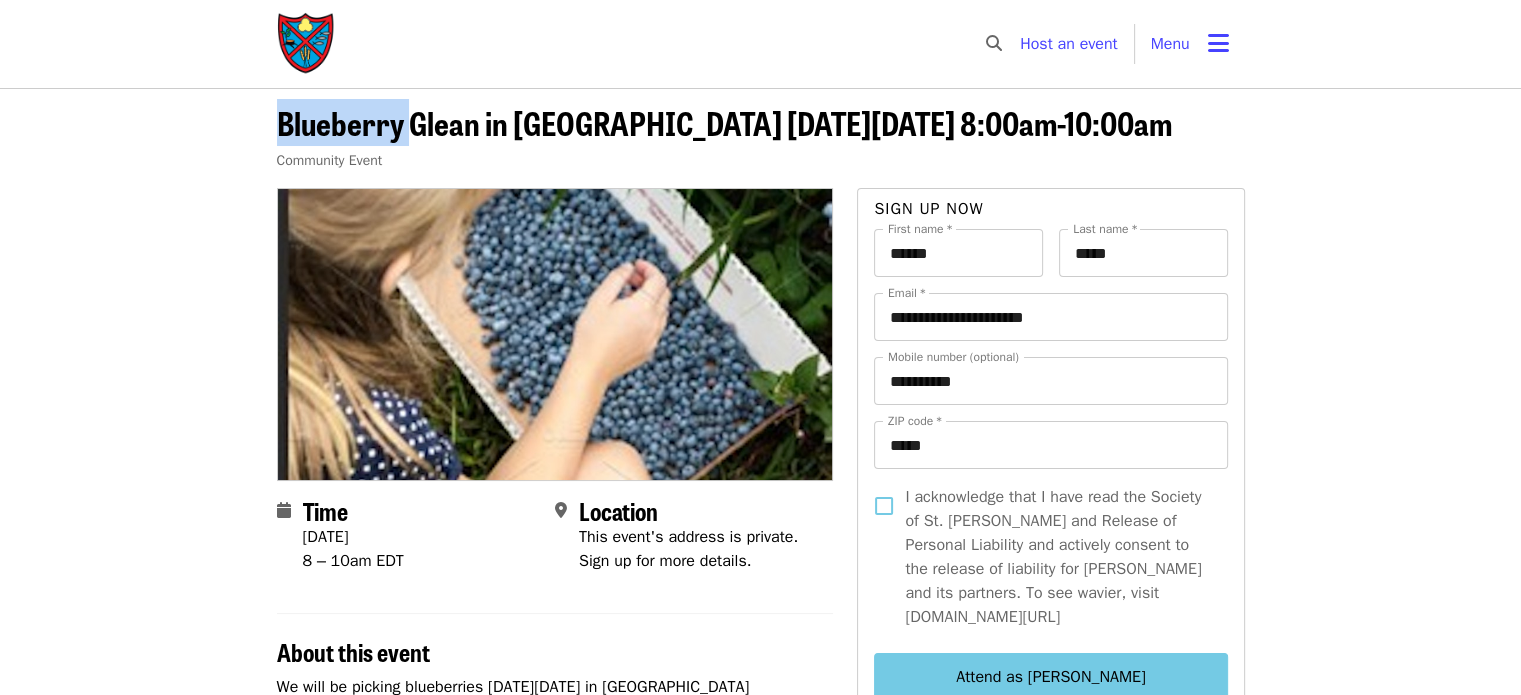 click on "Blueberry Glean in Mebane this Thursday 7/31/25, 8:00am-10:00am" at bounding box center [724, 122] 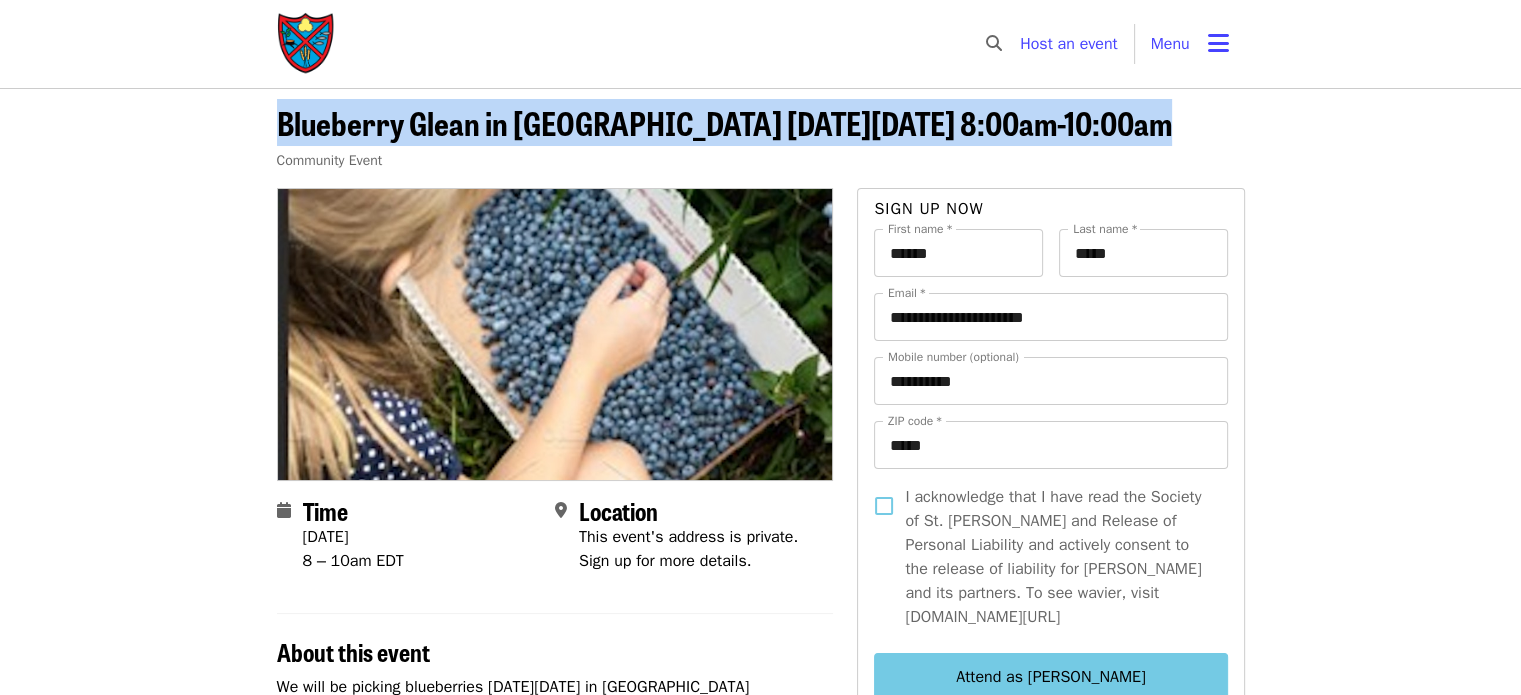 click on "Blueberry Glean in Mebane this Thursday 7/31/25, 8:00am-10:00am" at bounding box center (724, 122) 